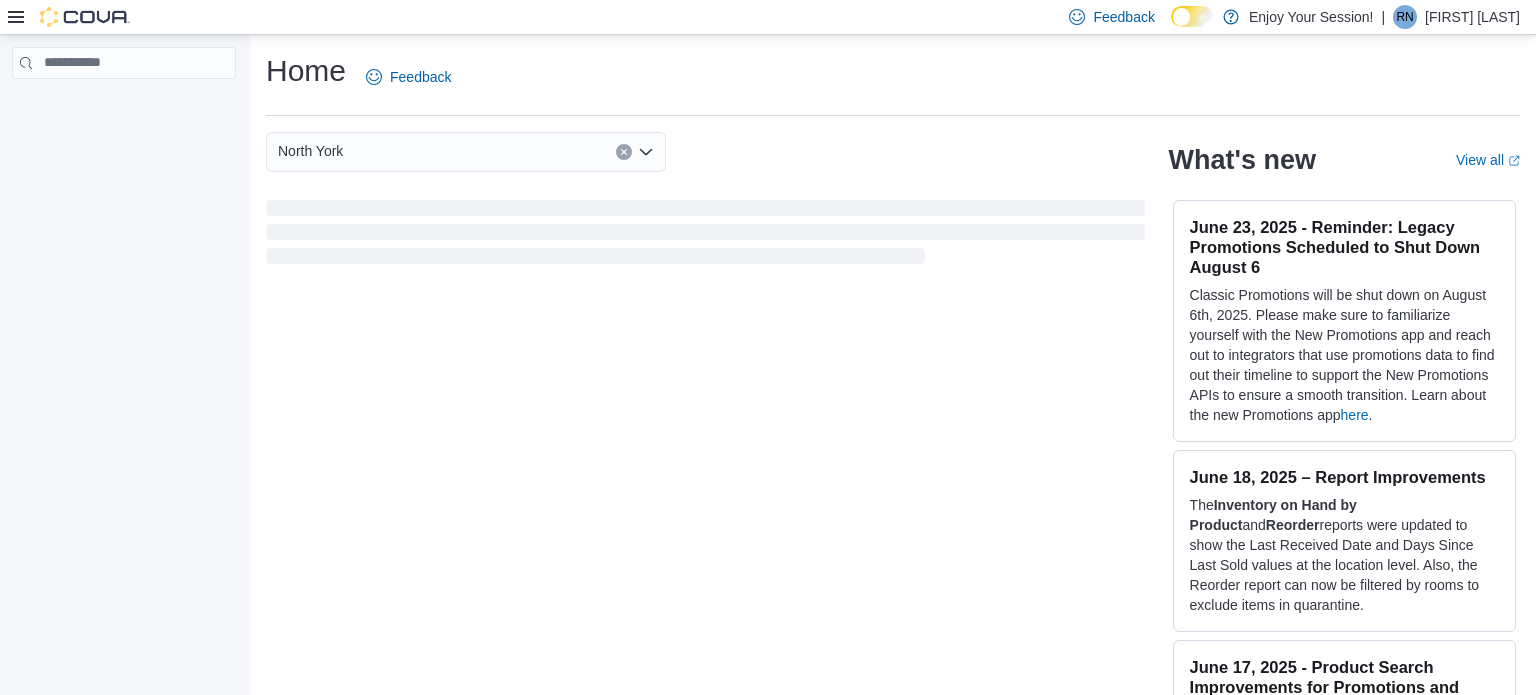 scroll, scrollTop: 0, scrollLeft: 0, axis: both 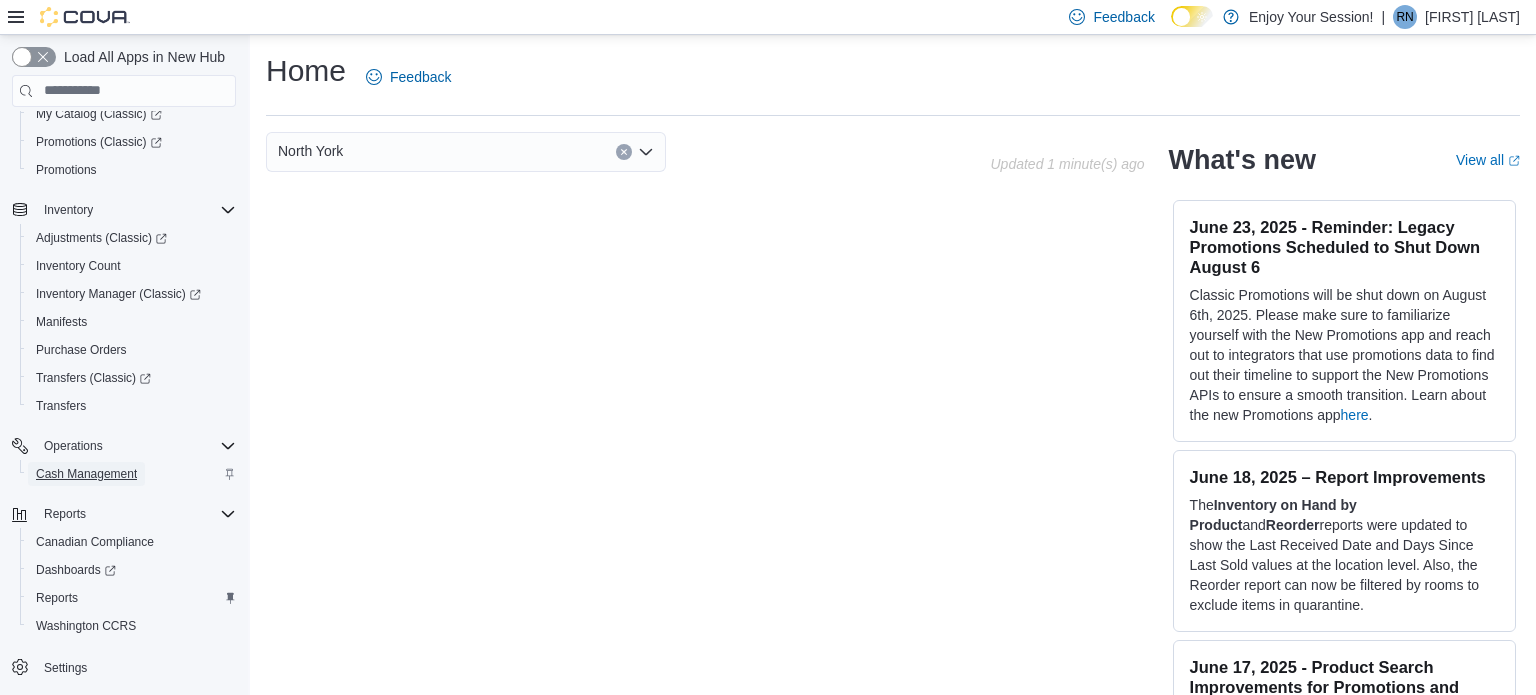 click on "Cash Management" at bounding box center [86, 474] 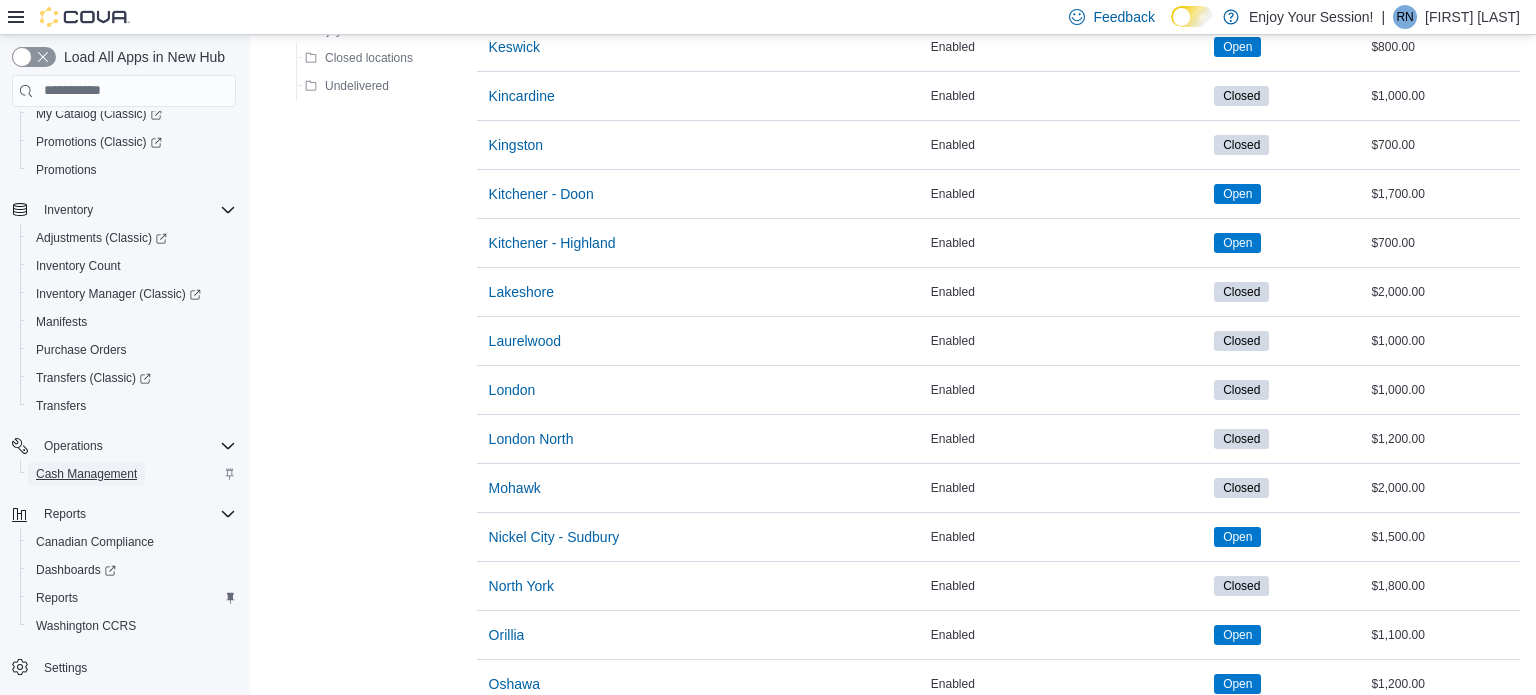 scroll, scrollTop: 1129, scrollLeft: 0, axis: vertical 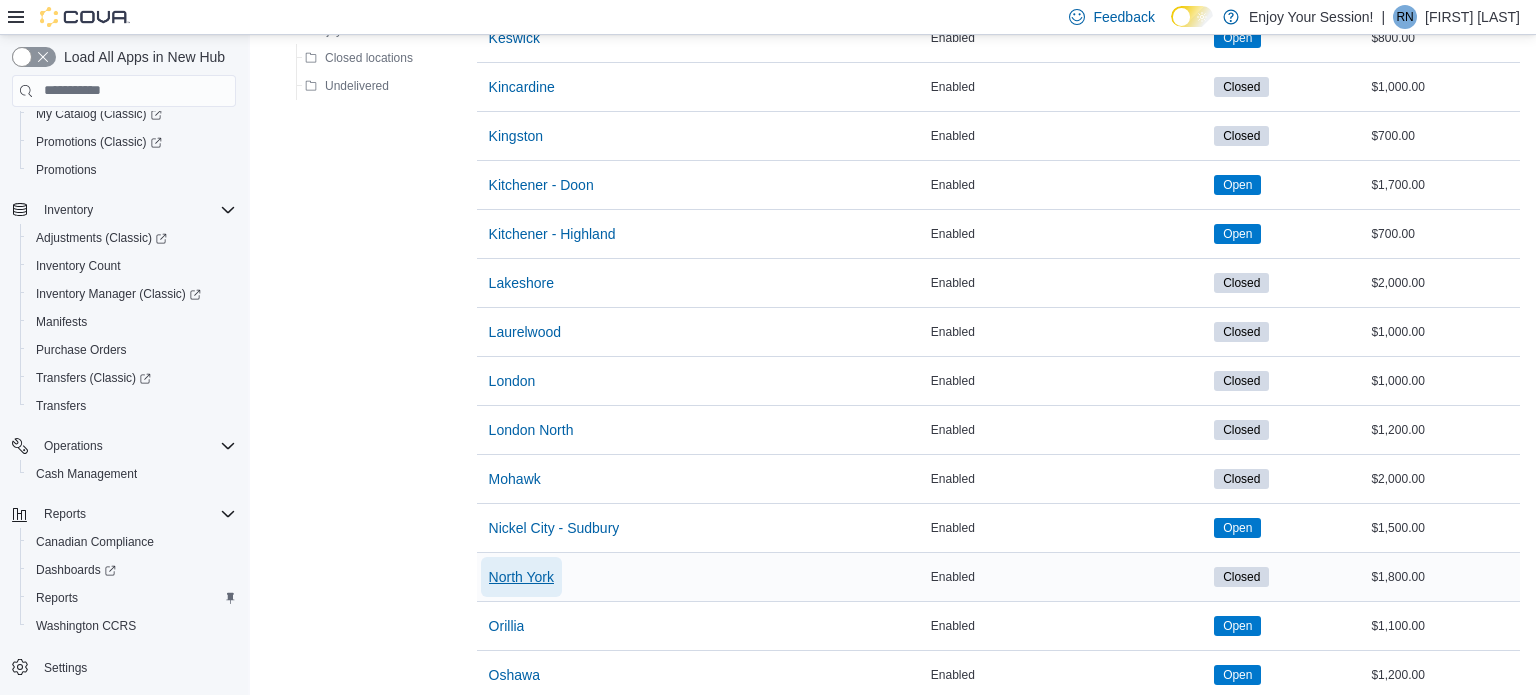 click on "North York" at bounding box center [521, 577] 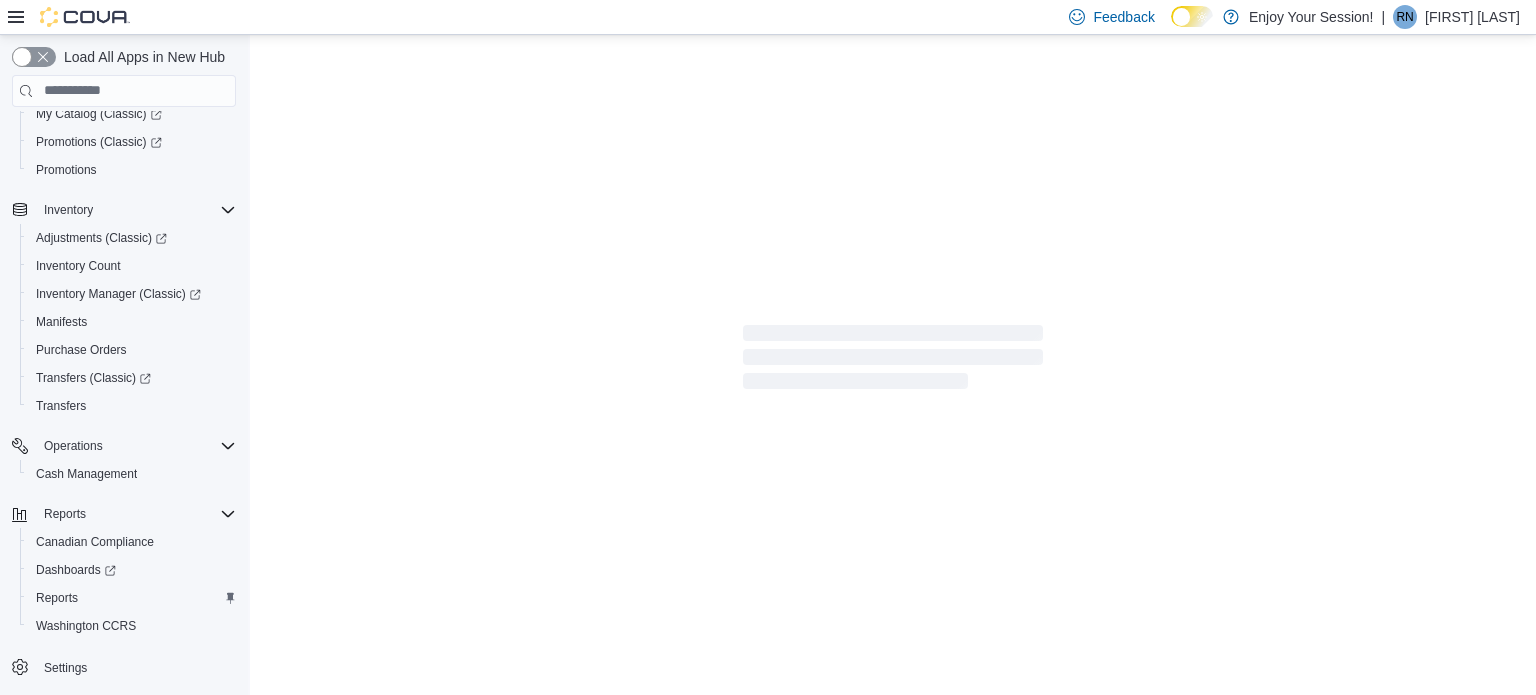 scroll, scrollTop: 0, scrollLeft: 0, axis: both 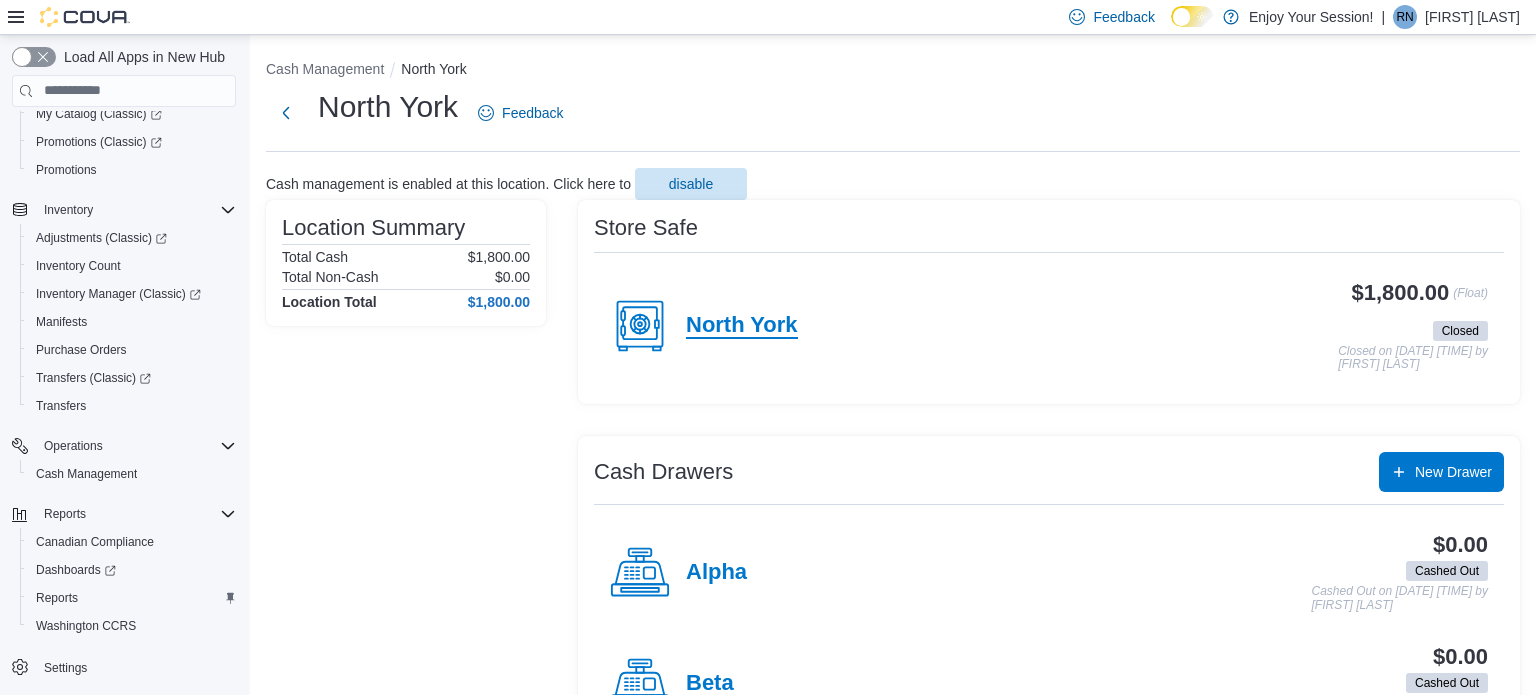 click on "North York" at bounding box center [742, 326] 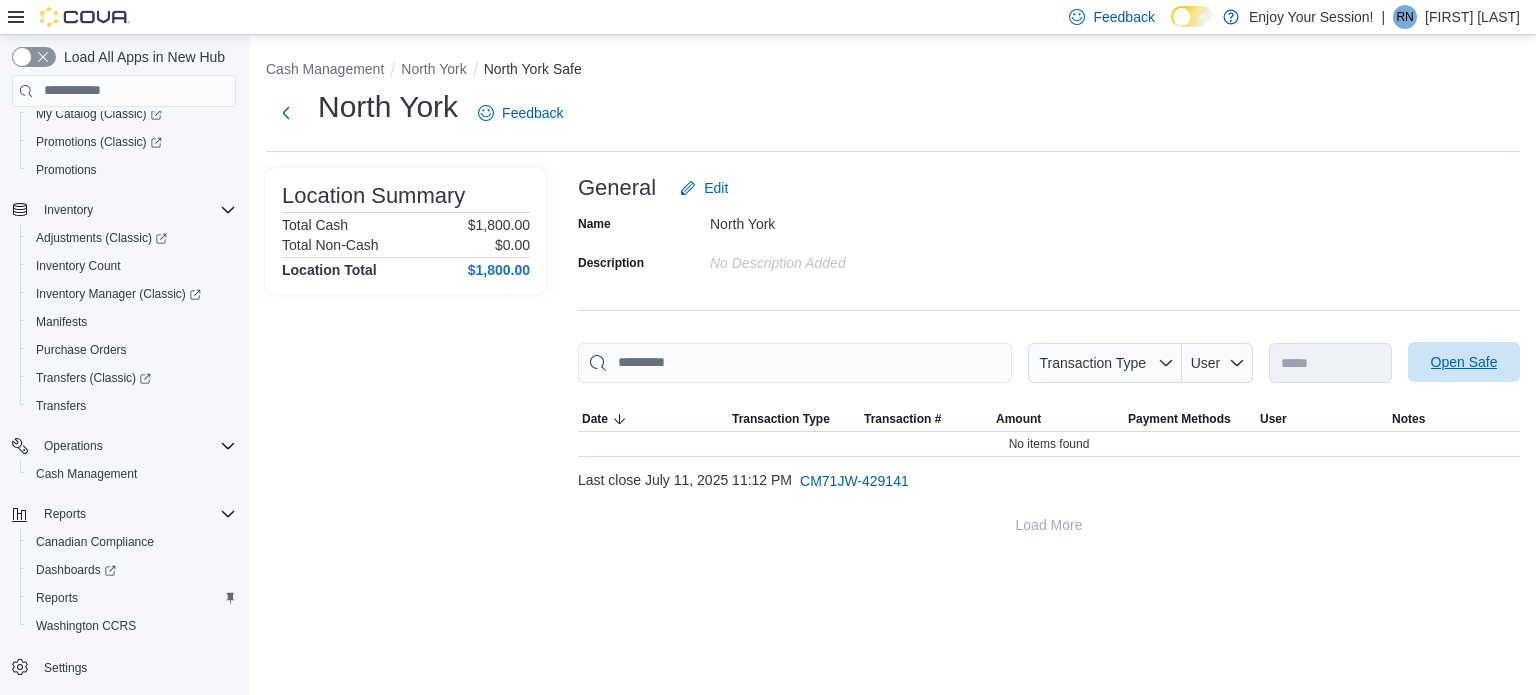 click on "Open Safe" at bounding box center [1464, 362] 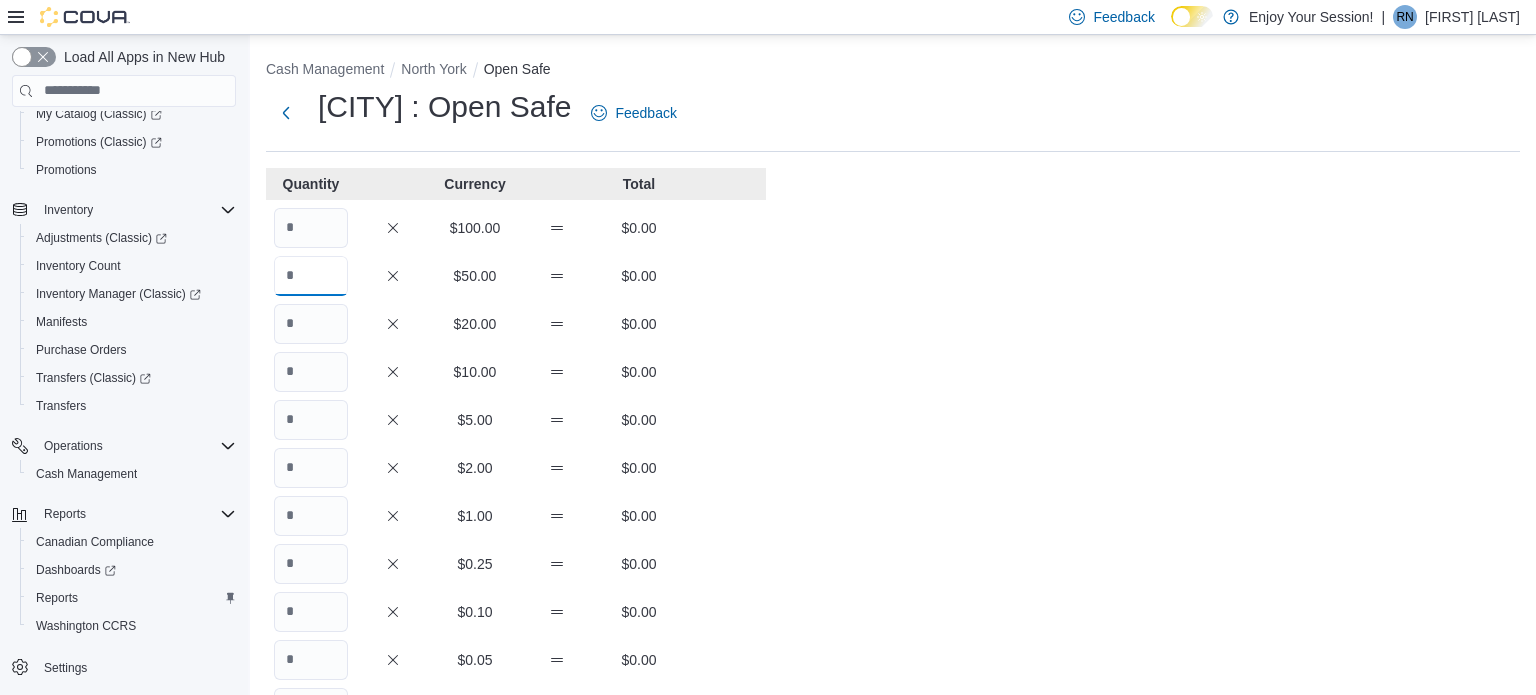 click at bounding box center (311, 276) 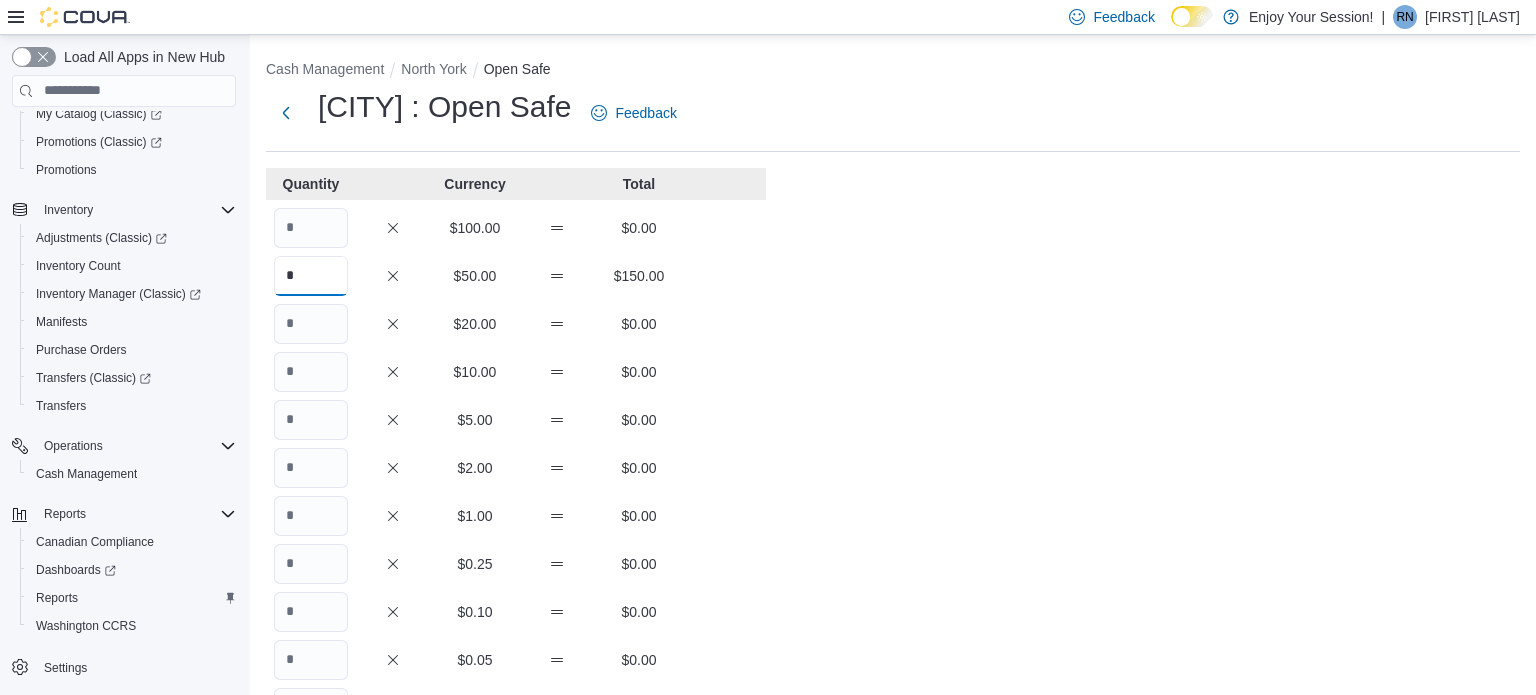 type on "*" 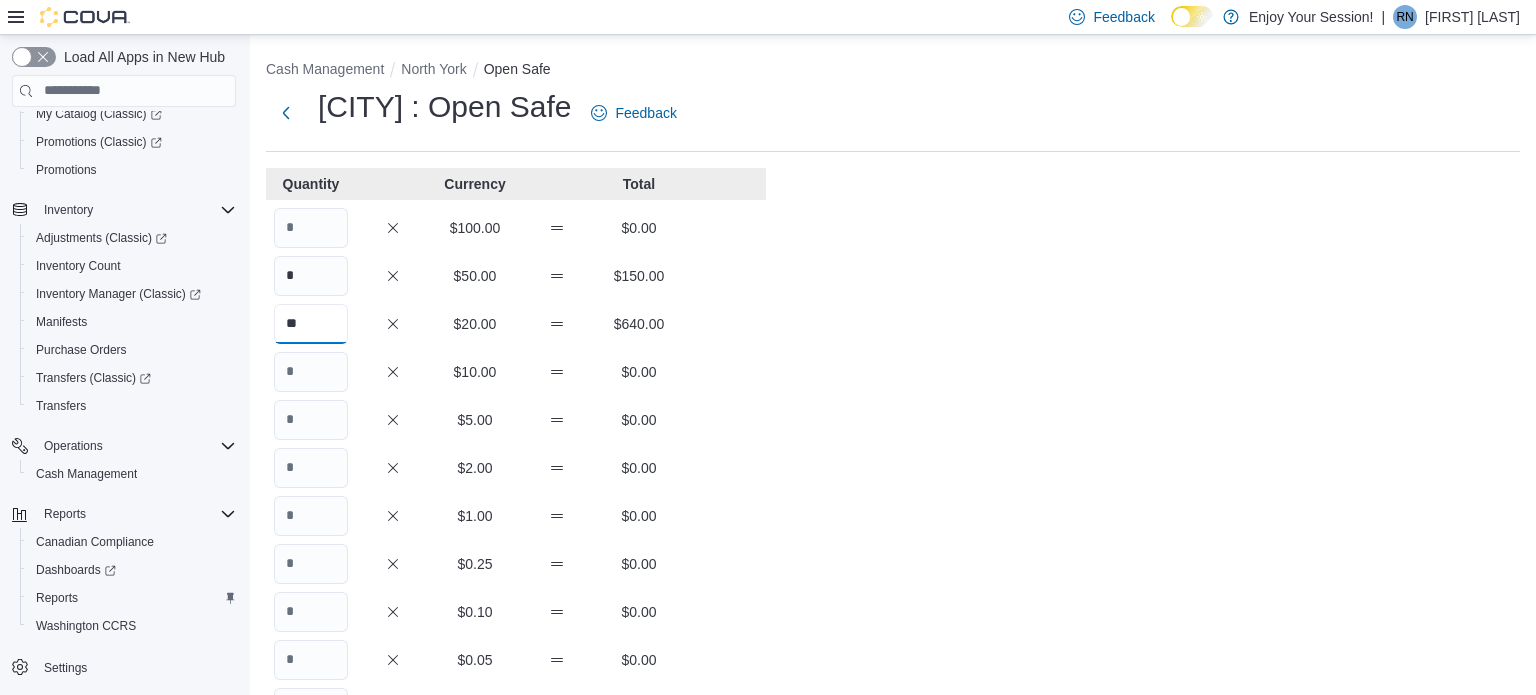 type on "**" 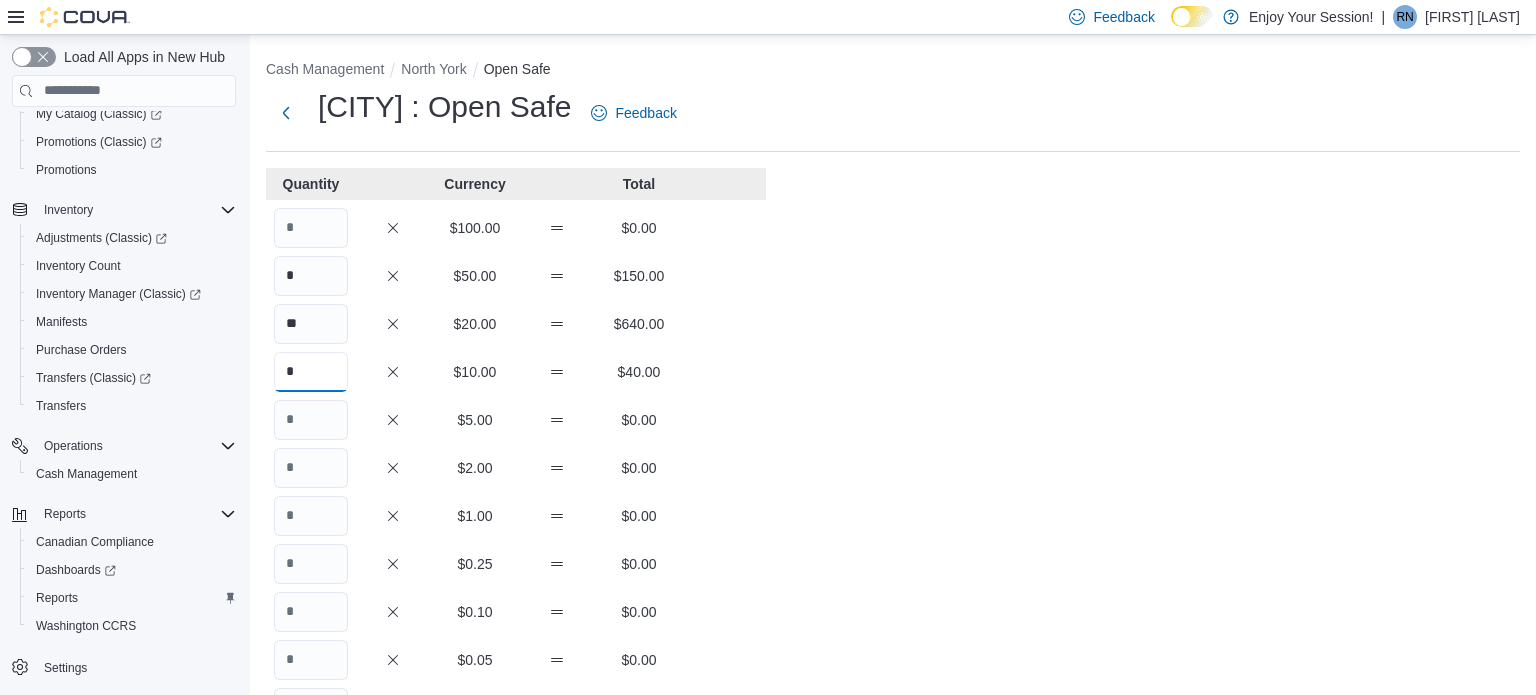 type on "*" 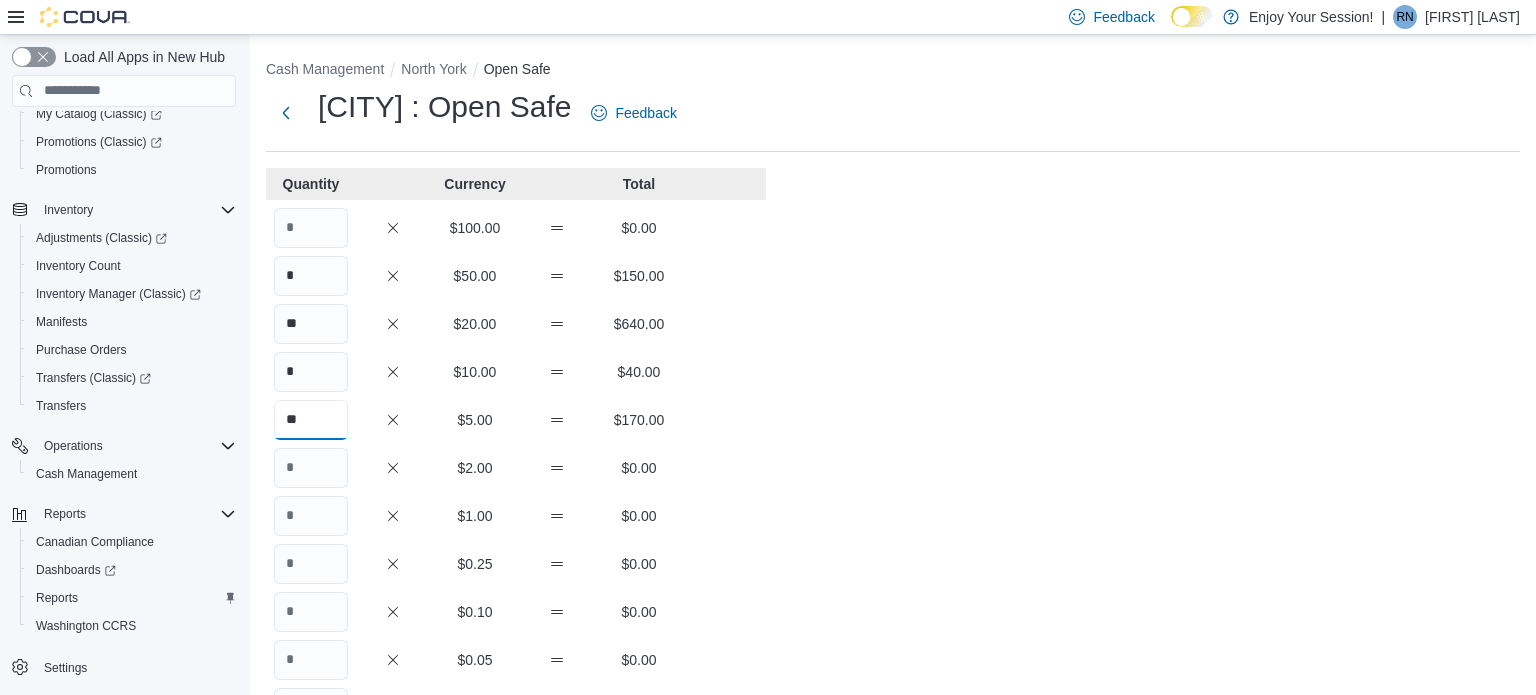 type on "**" 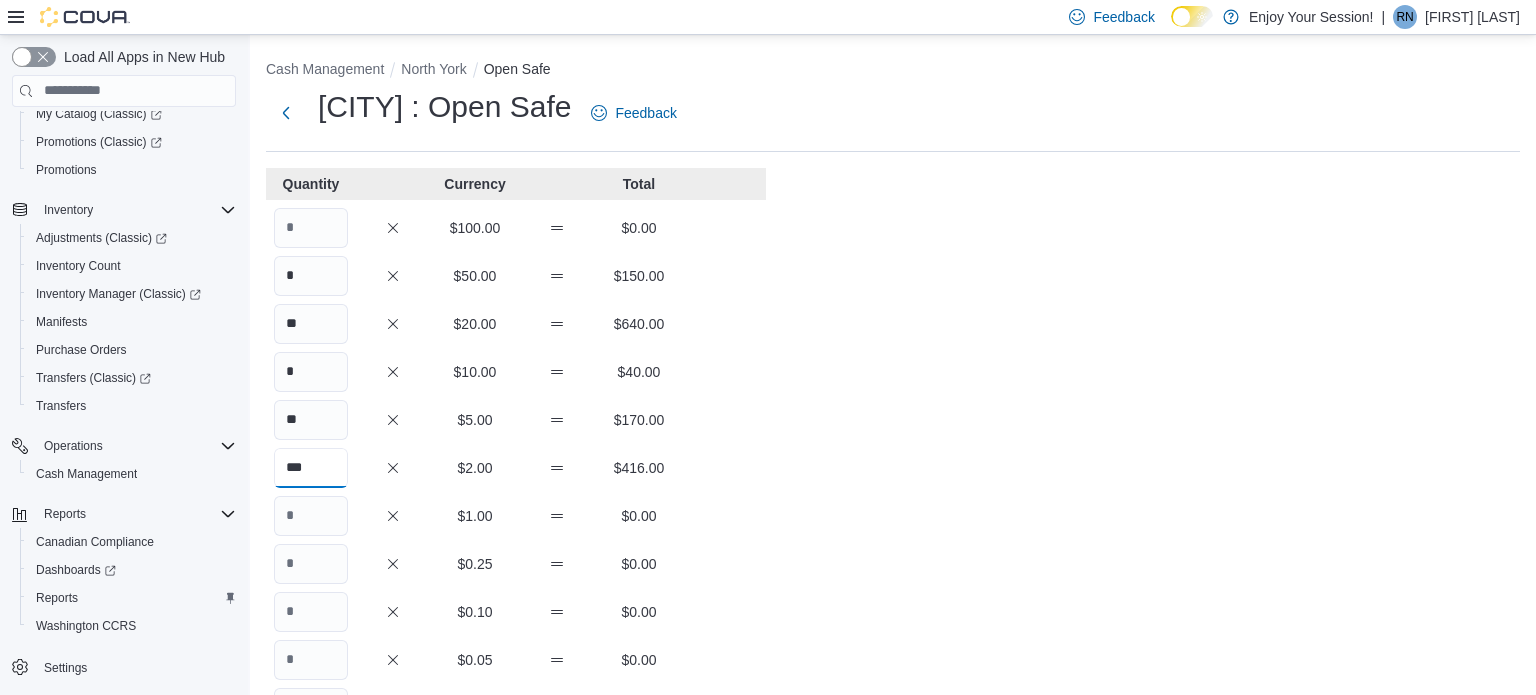 type on "***" 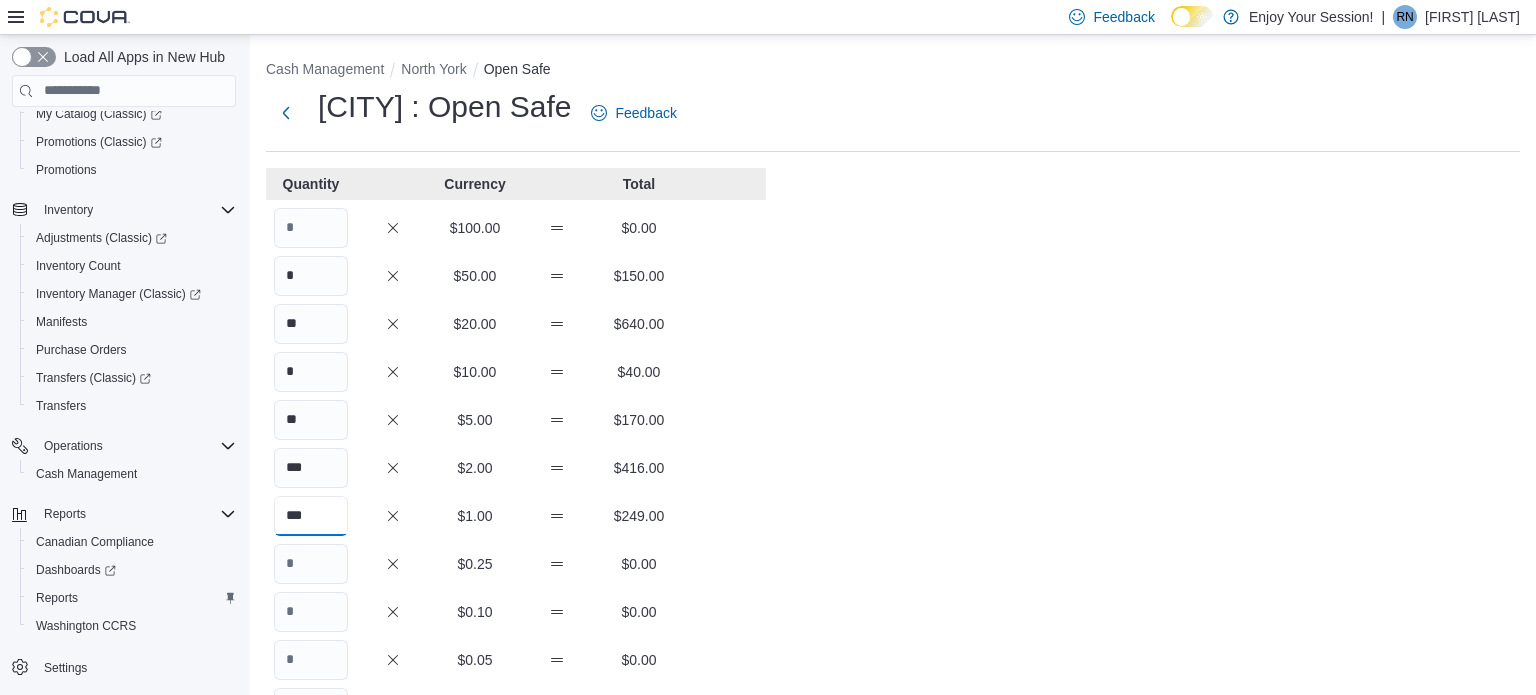 type on "***" 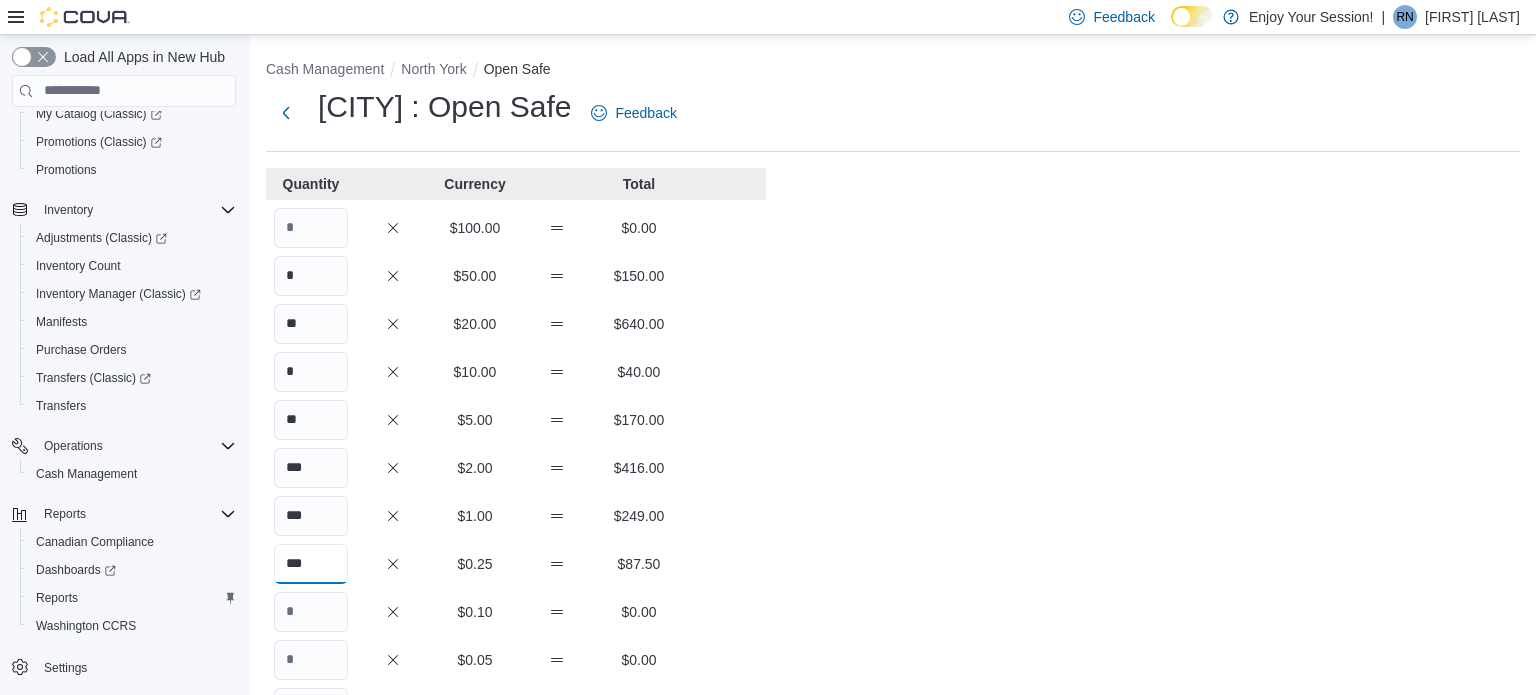 type on "***" 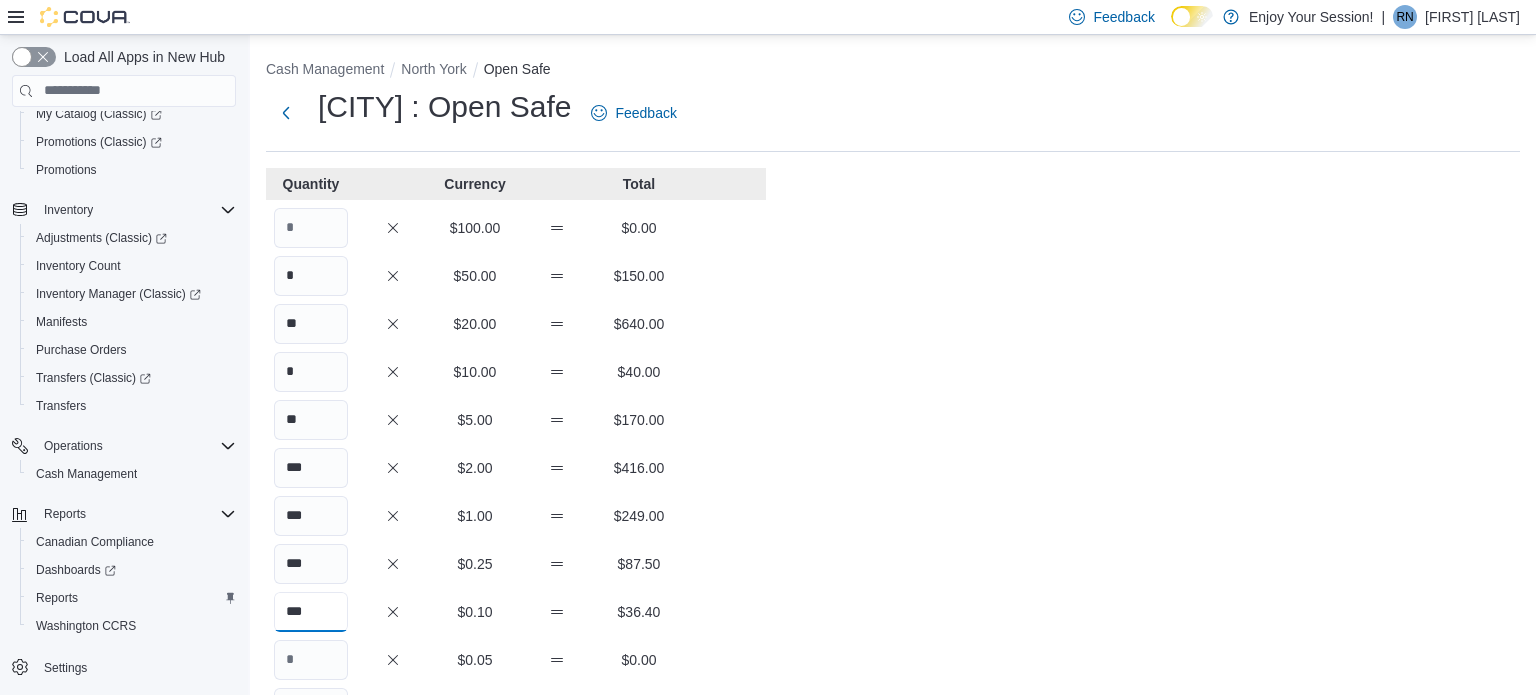 type on "***" 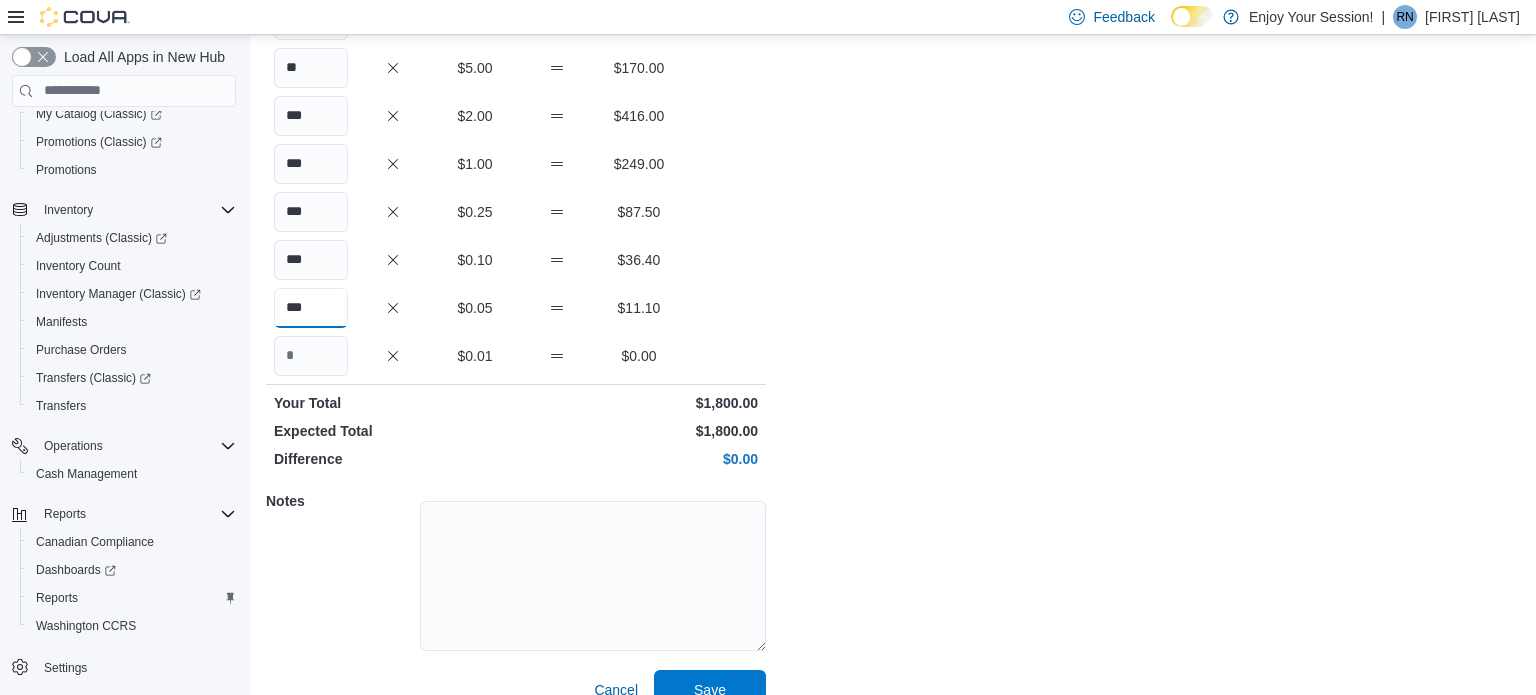 scroll, scrollTop: 366, scrollLeft: 0, axis: vertical 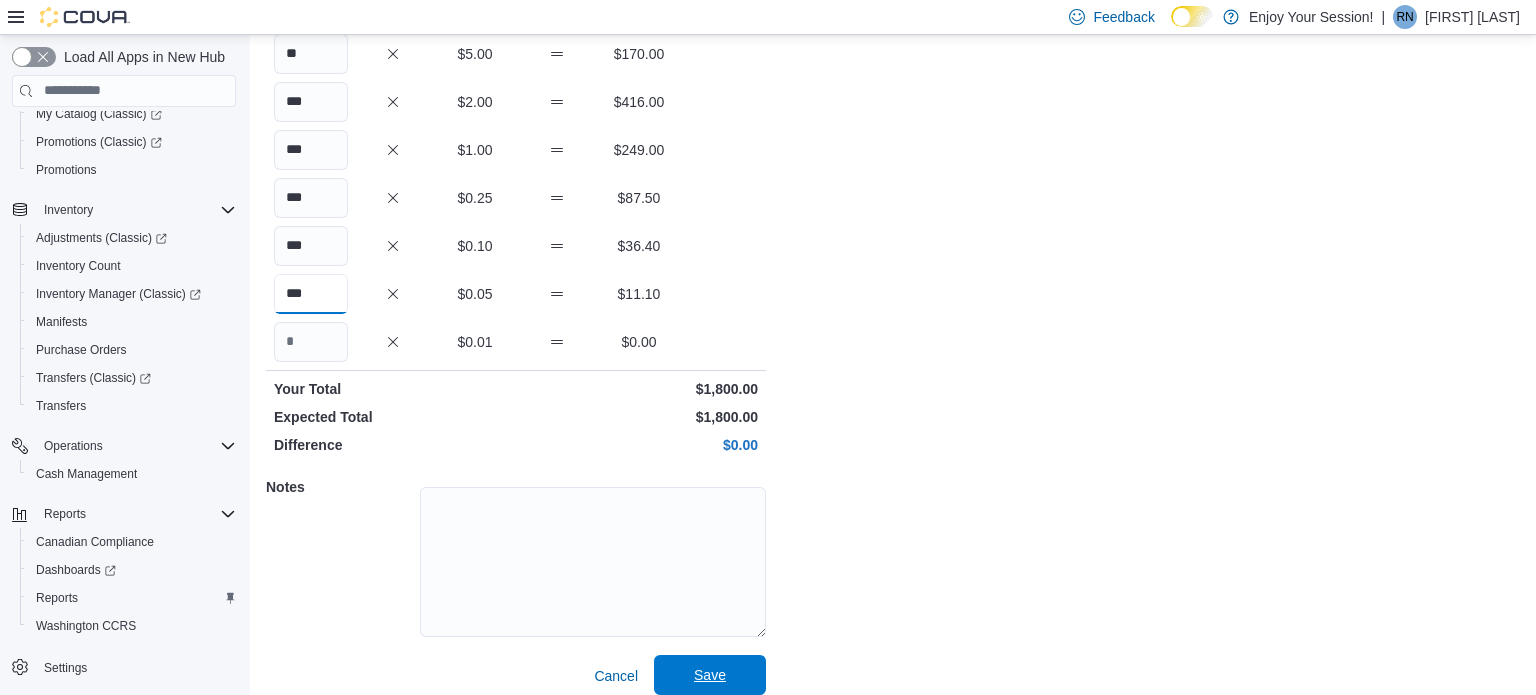 type on "***" 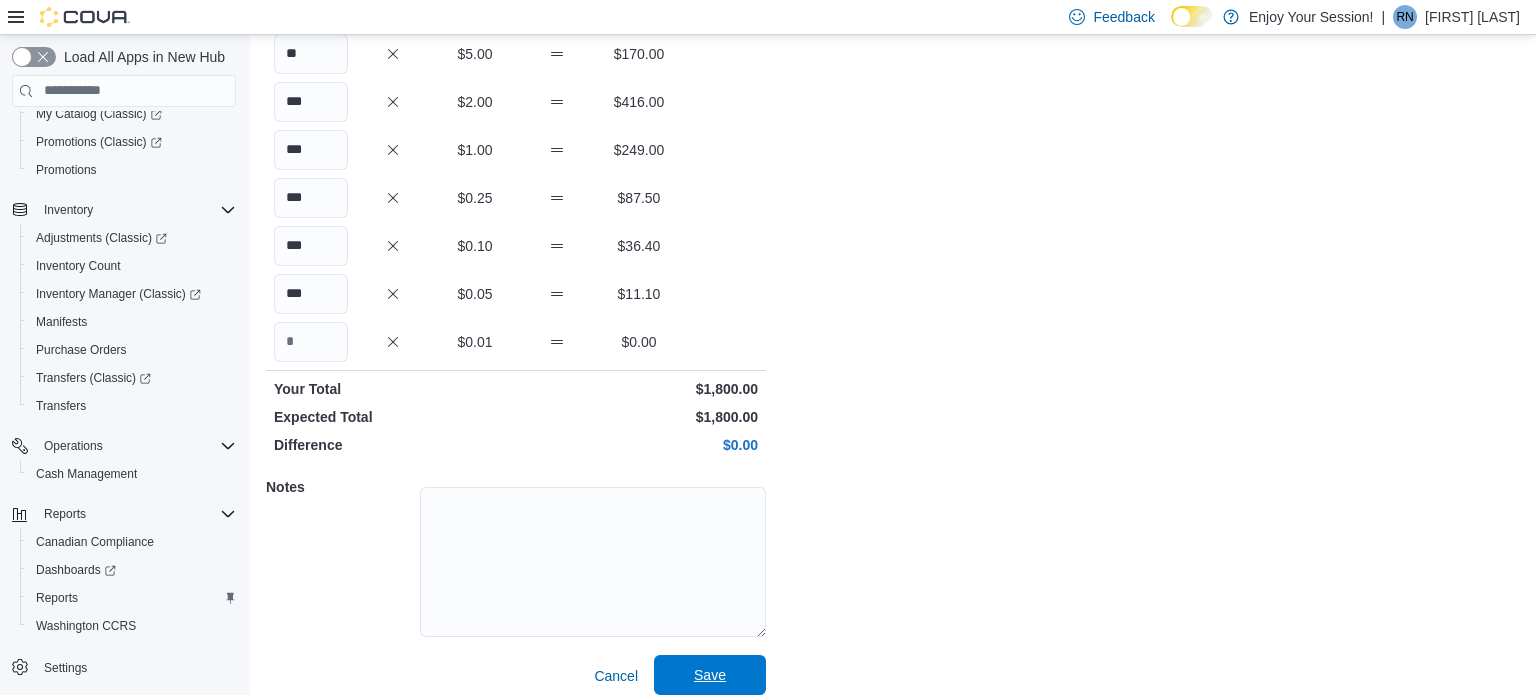 click on "Save" at bounding box center (710, 675) 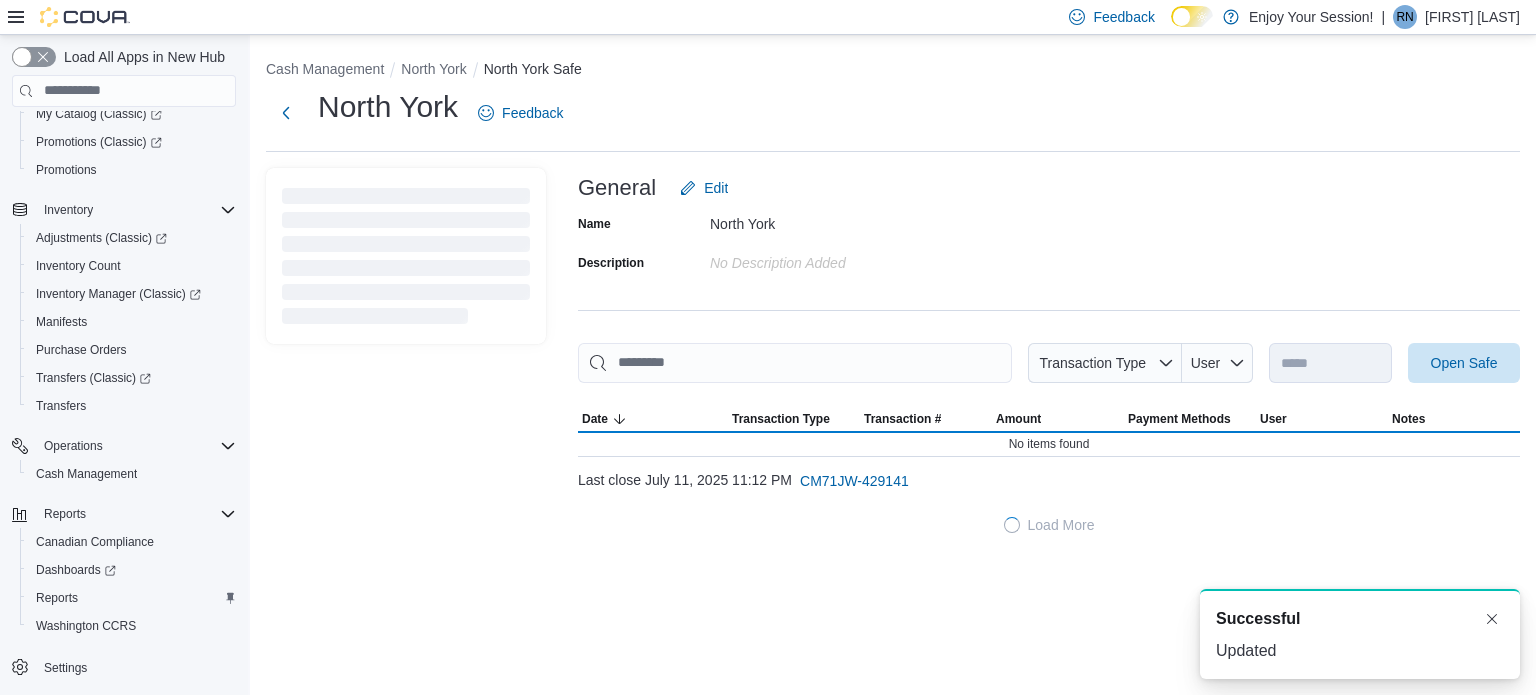 scroll, scrollTop: 0, scrollLeft: 0, axis: both 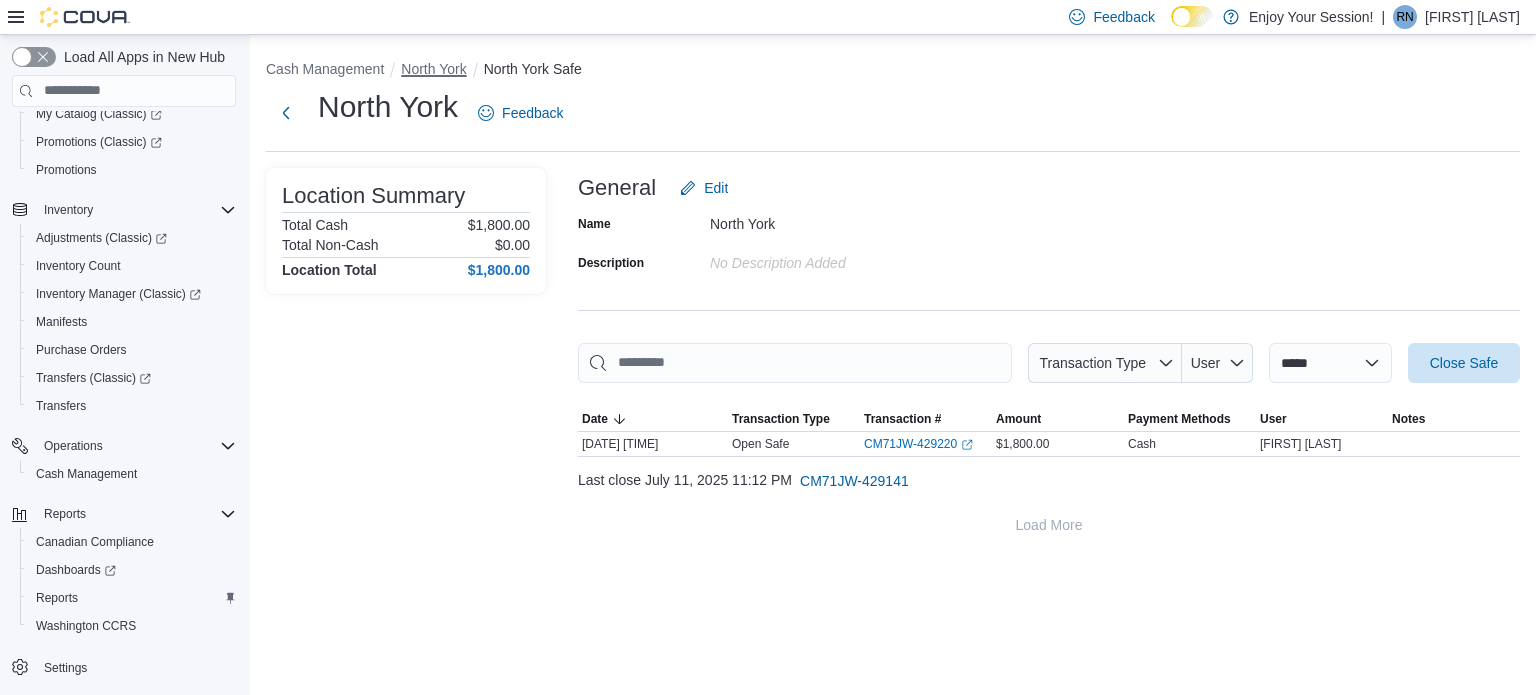click on "North York" at bounding box center (433, 69) 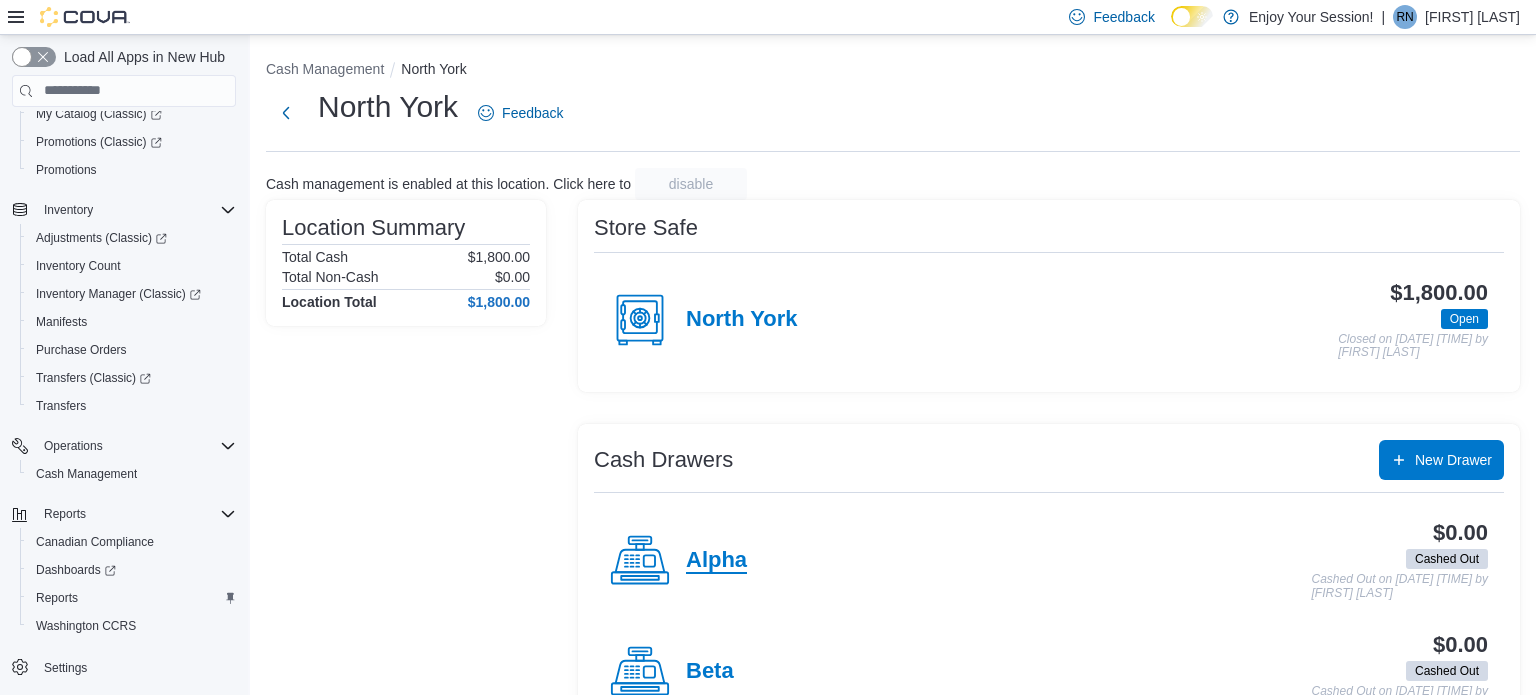 click on "Alpha" at bounding box center (716, 561) 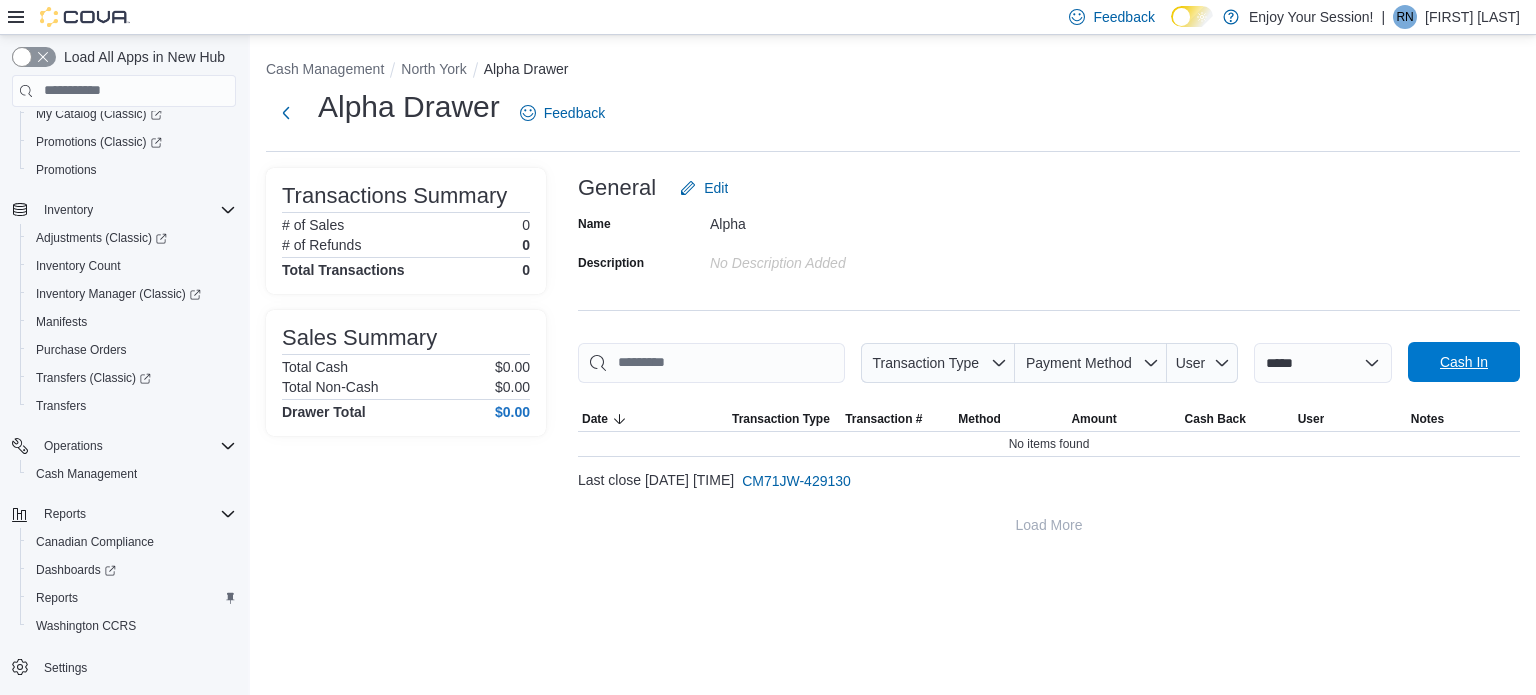 click on "Cash In" at bounding box center [1464, 362] 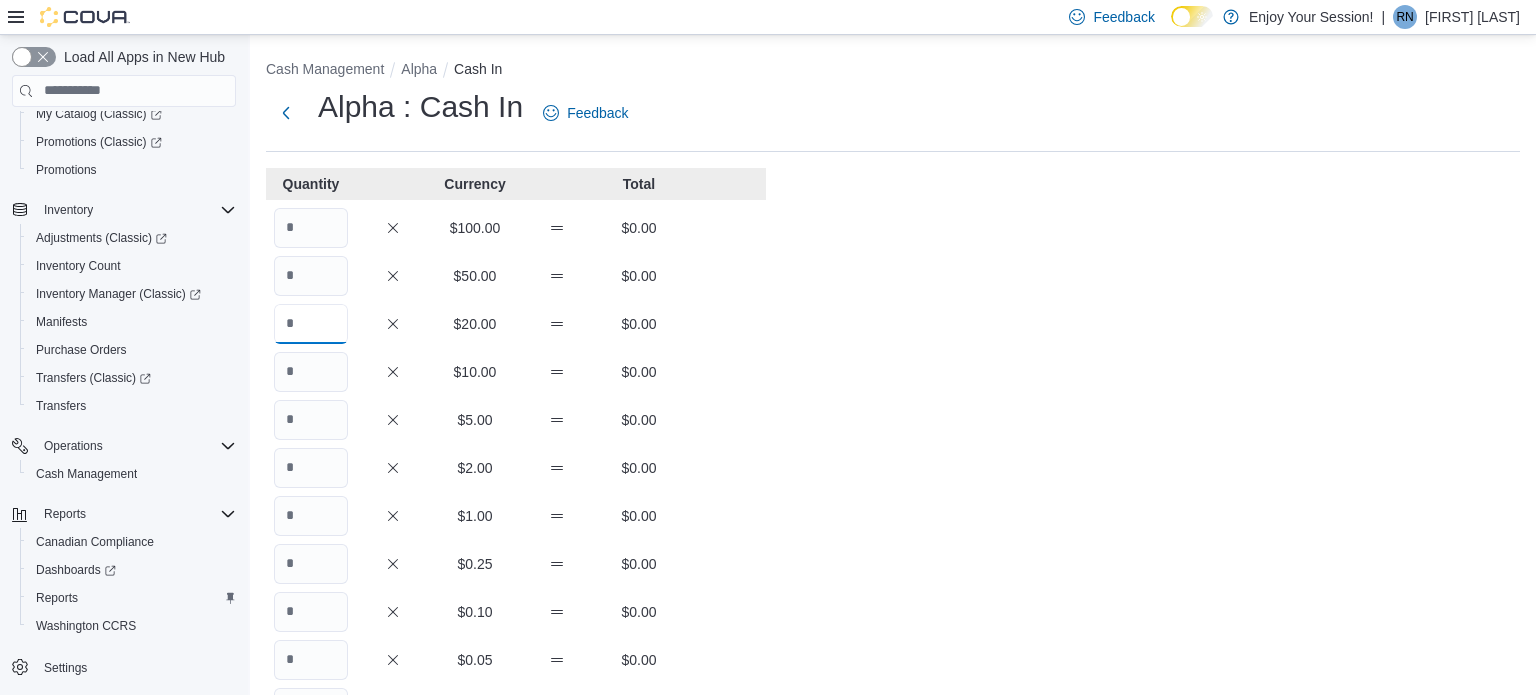 click at bounding box center (311, 324) 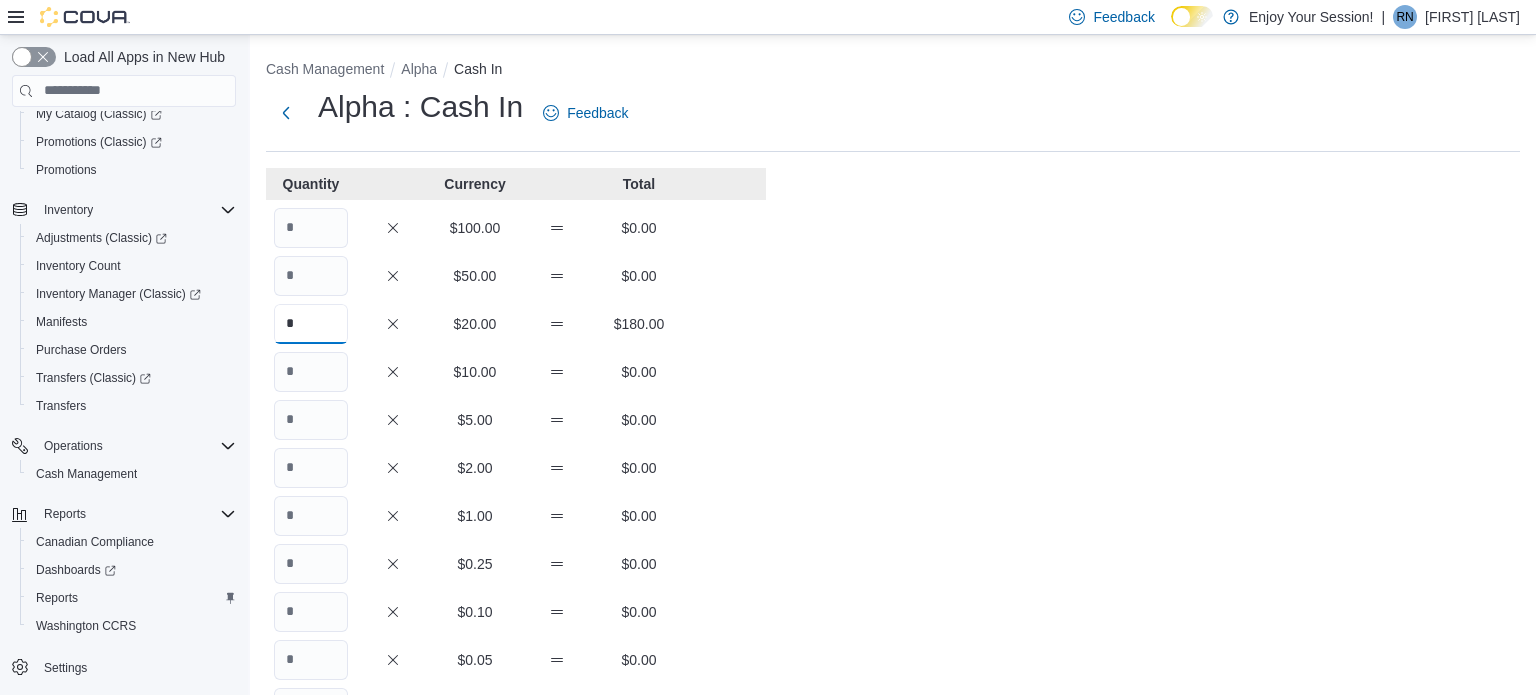 type on "*" 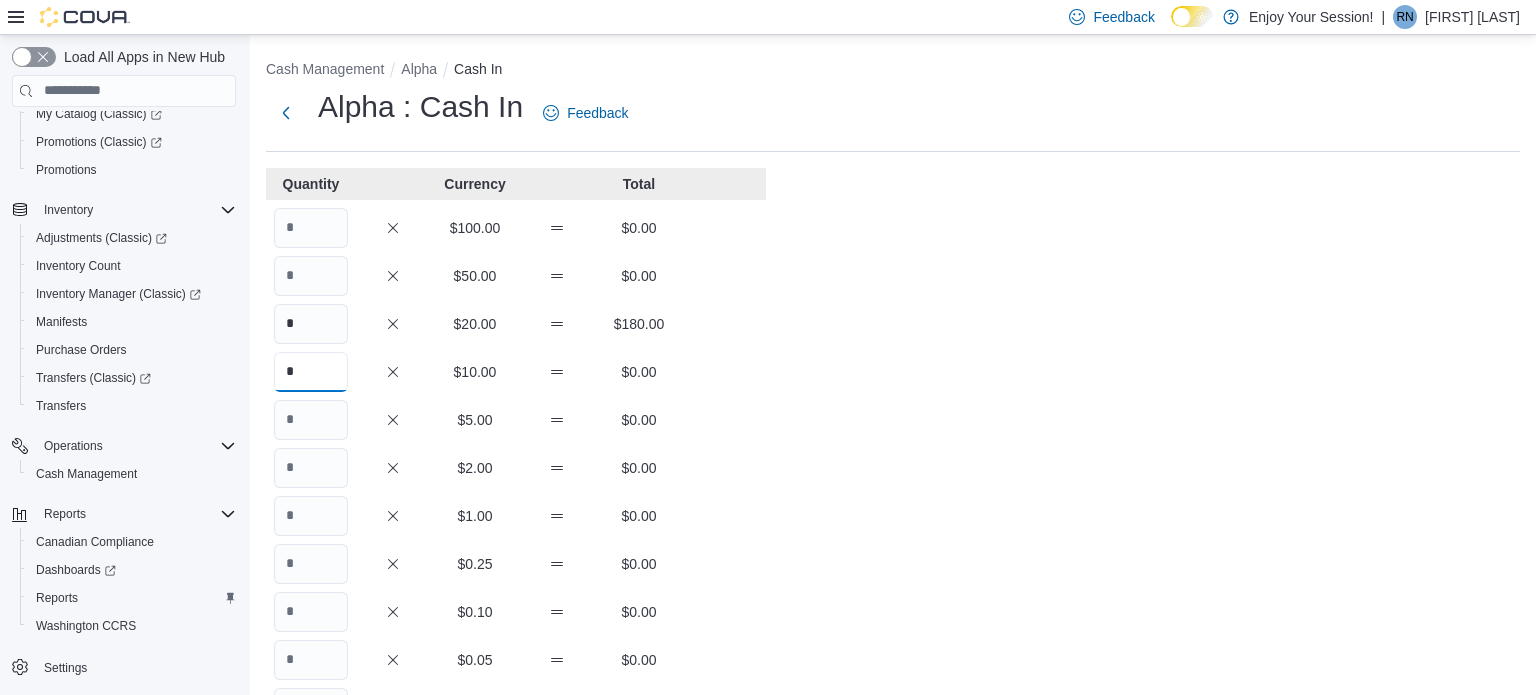 type on "*" 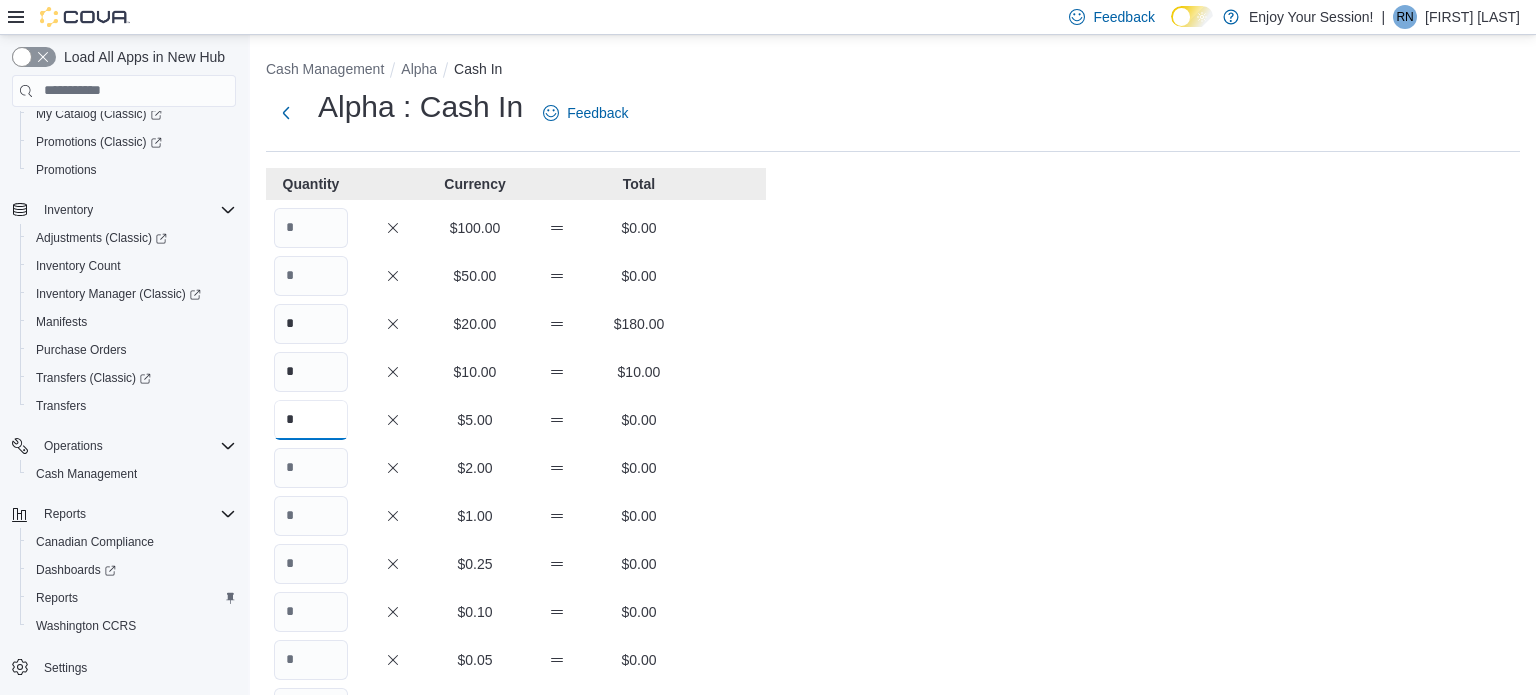 type on "*" 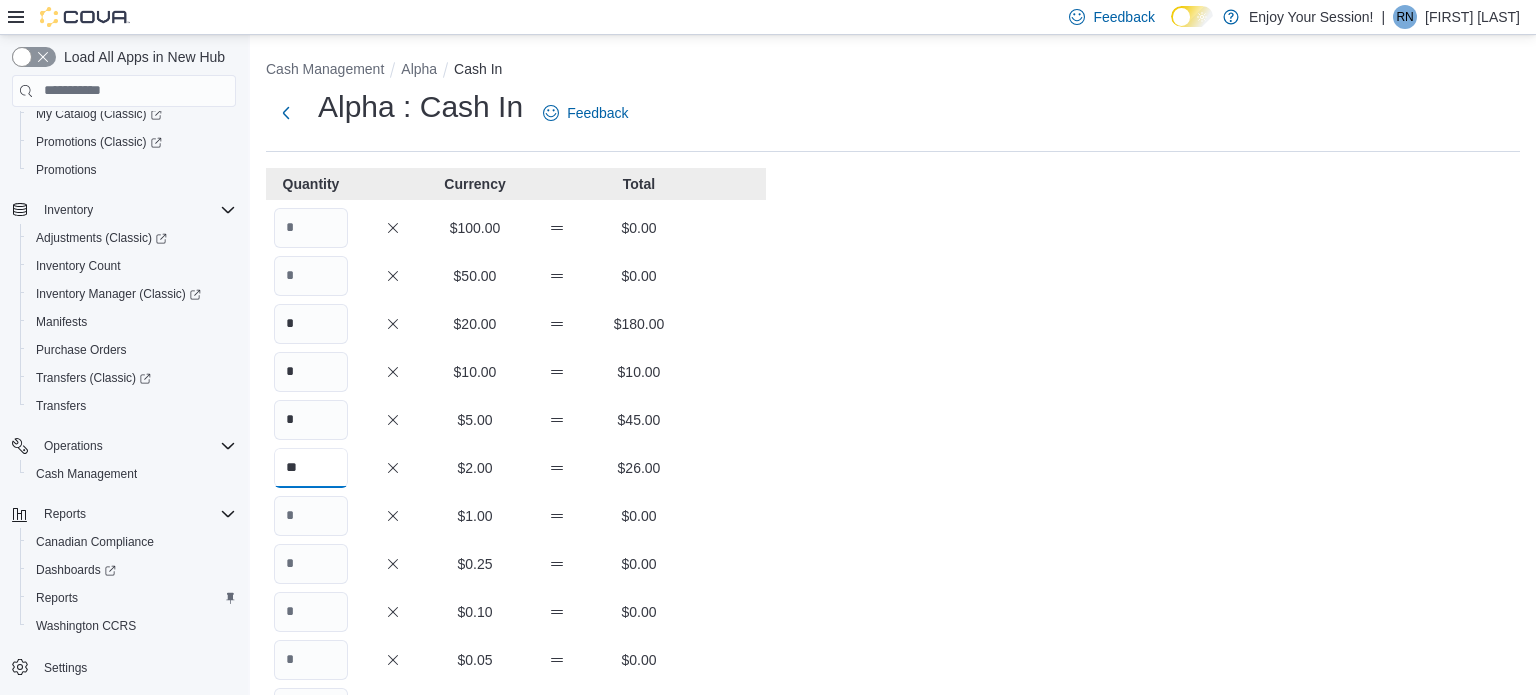 type on "**" 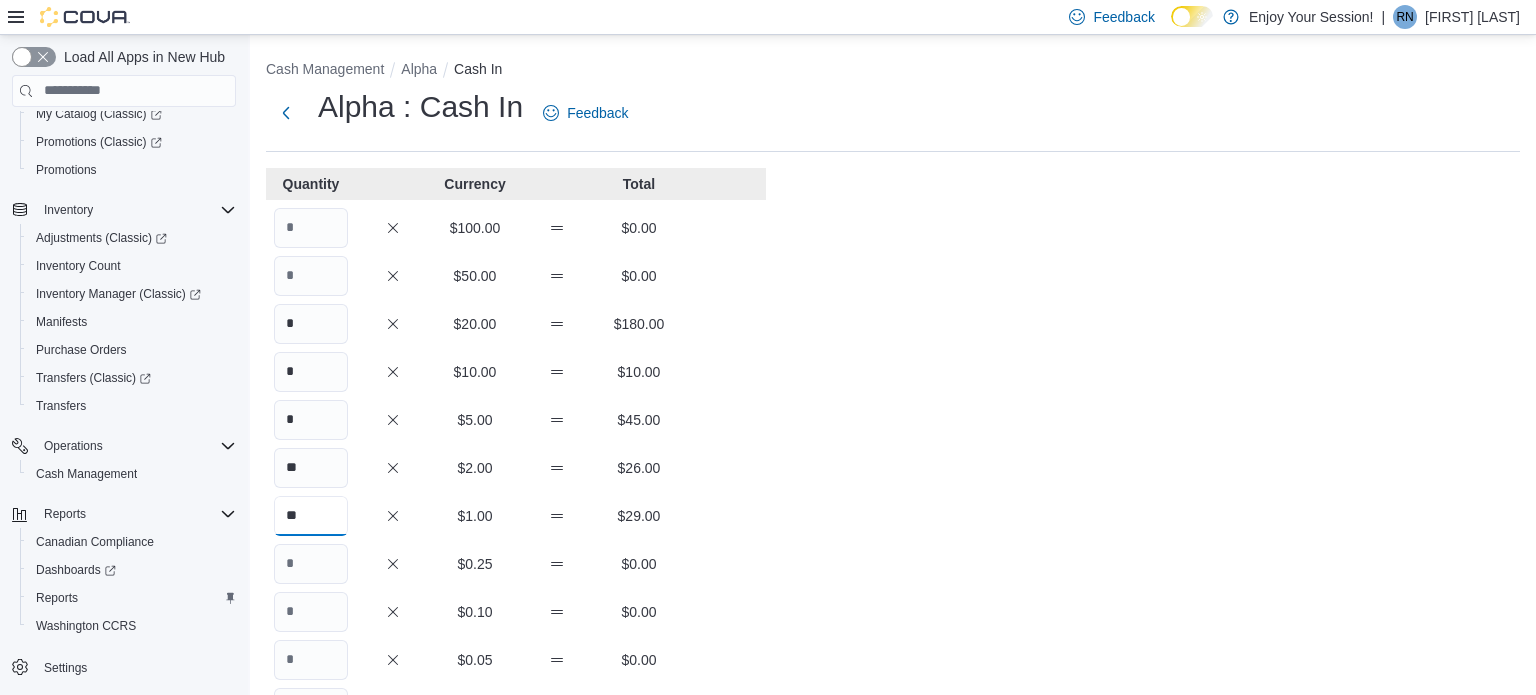 type on "**" 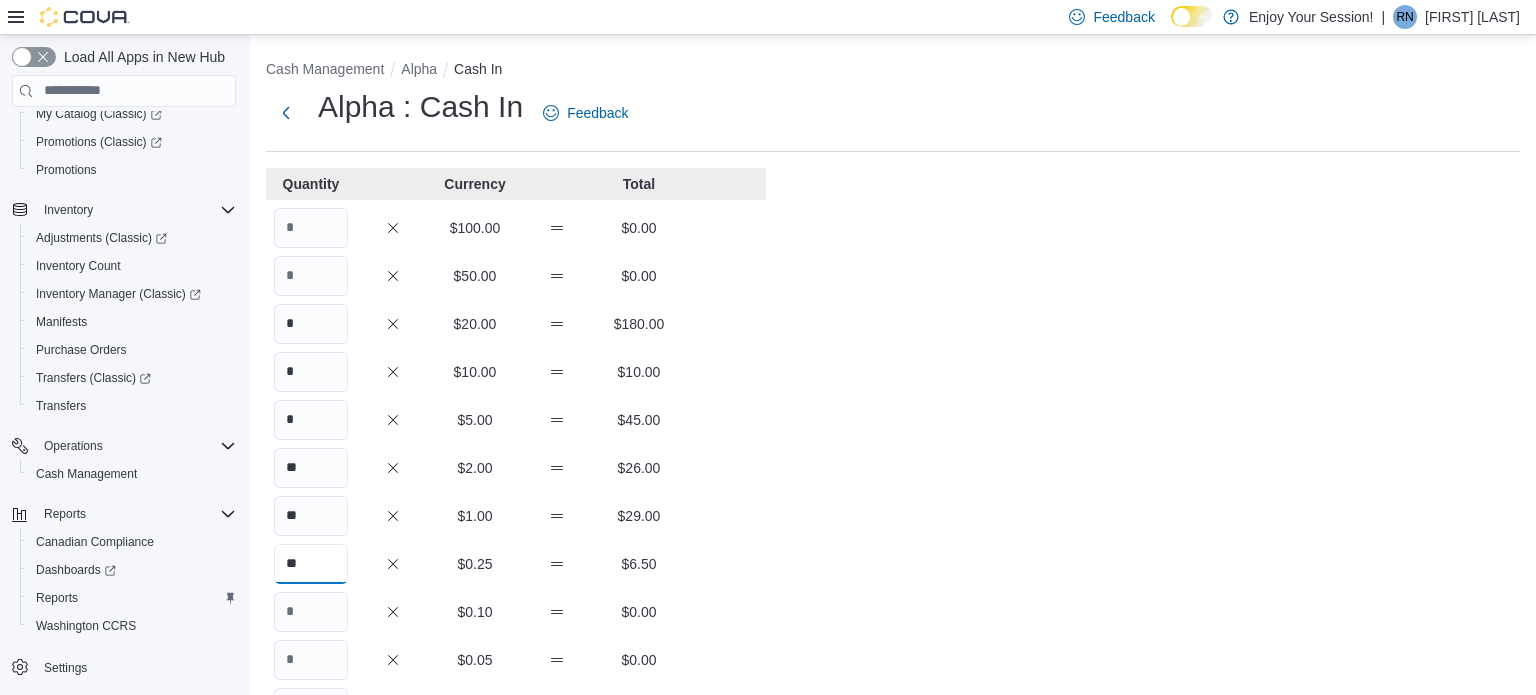 type on "**" 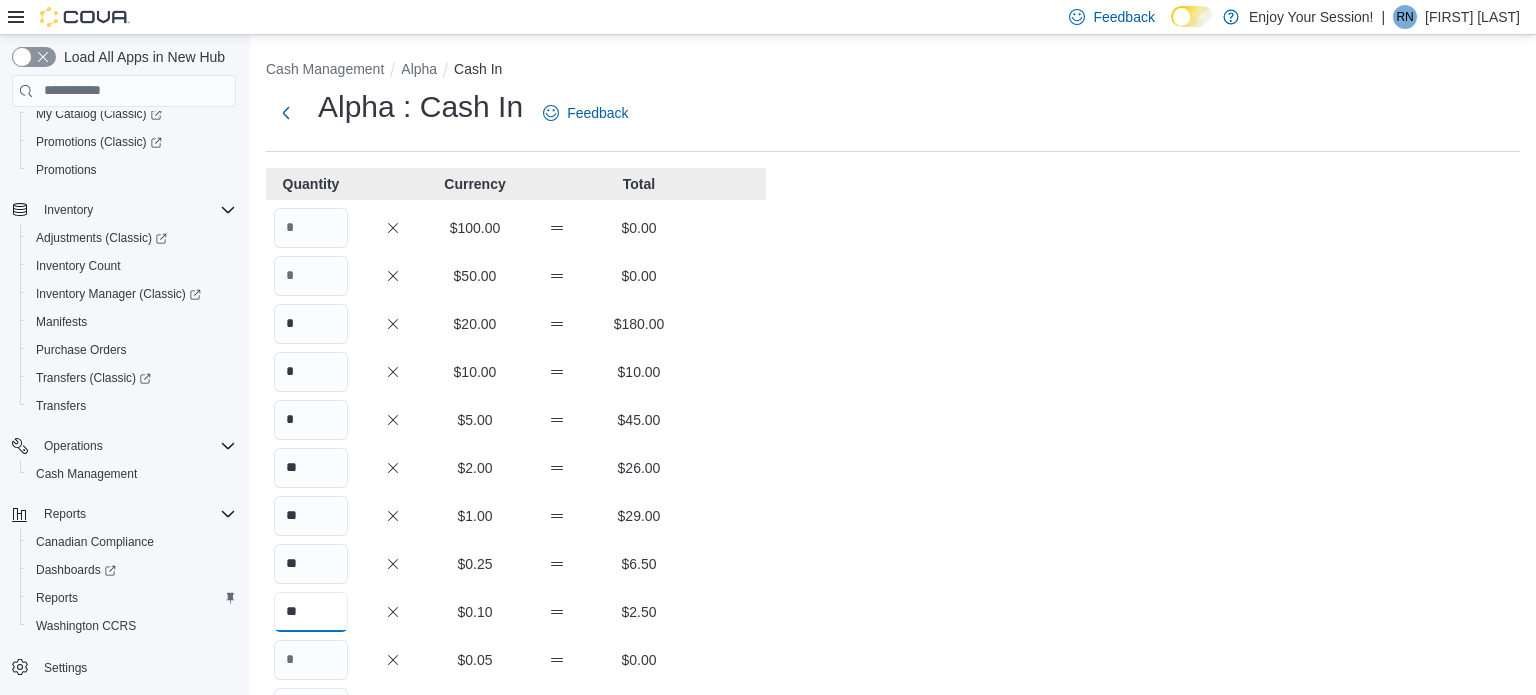 type on "**" 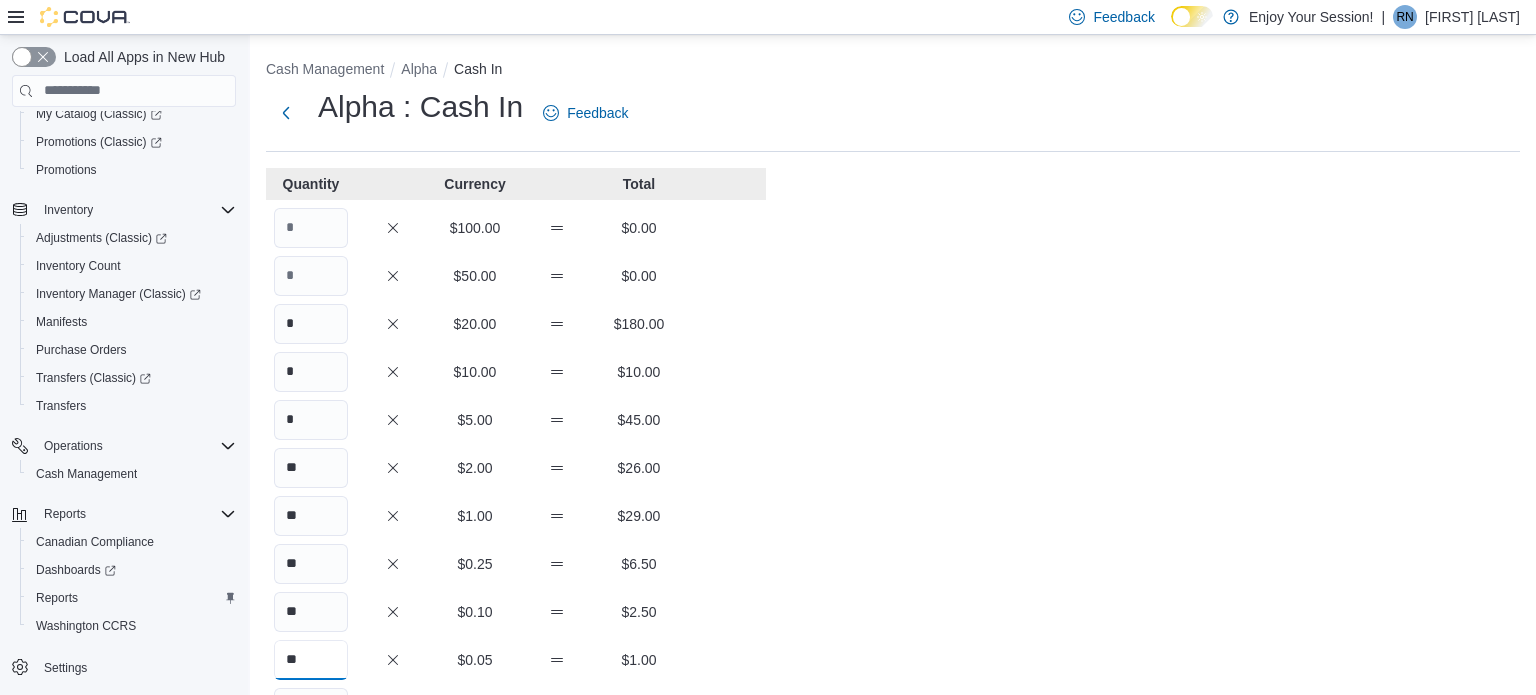 scroll, scrollTop: 383, scrollLeft: 0, axis: vertical 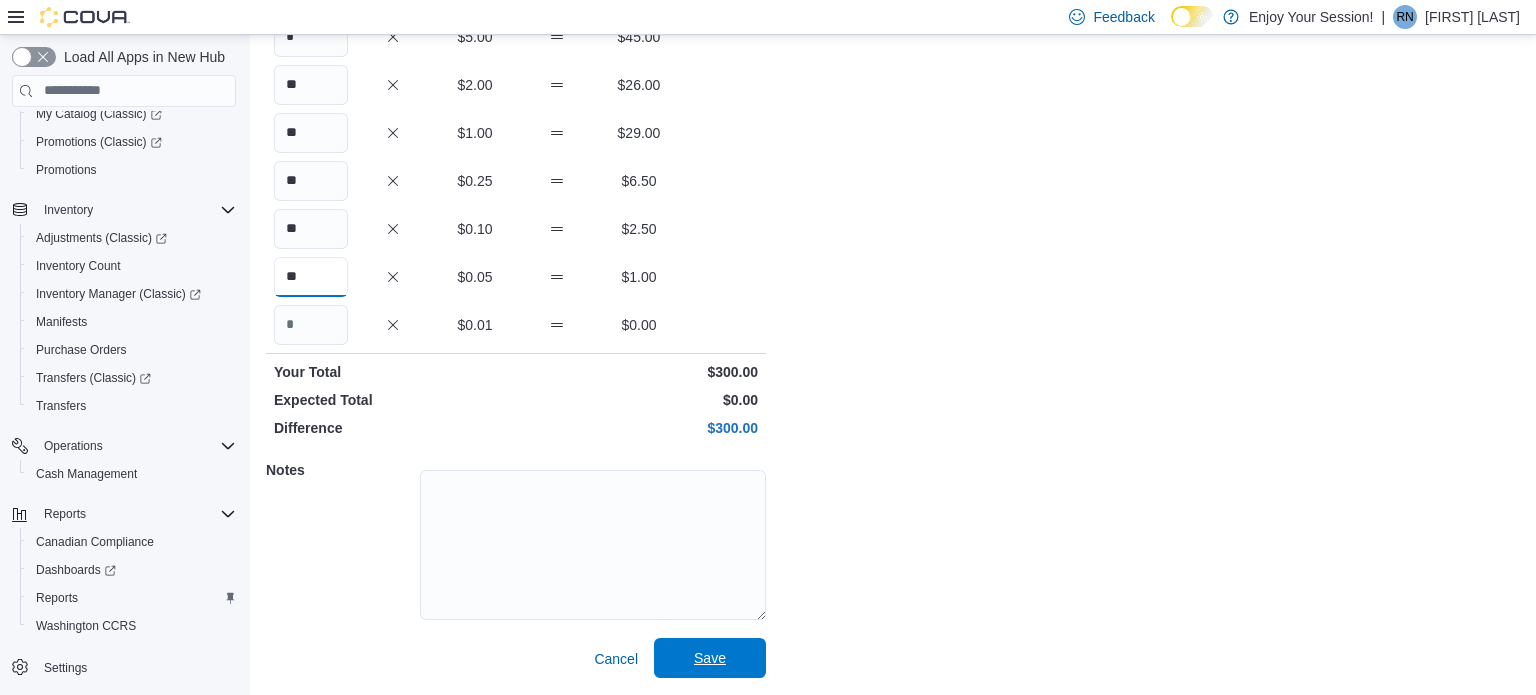 type on "**" 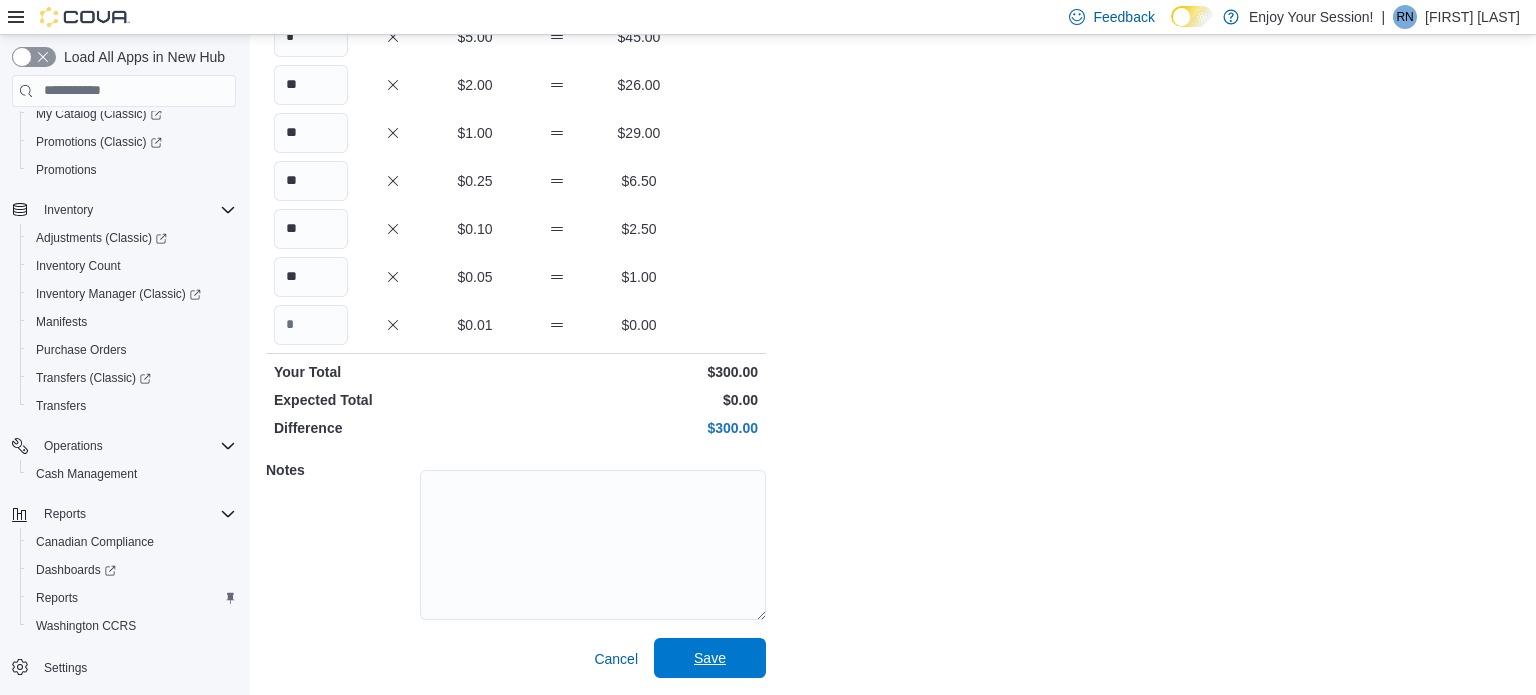 click on "Save" at bounding box center [710, 658] 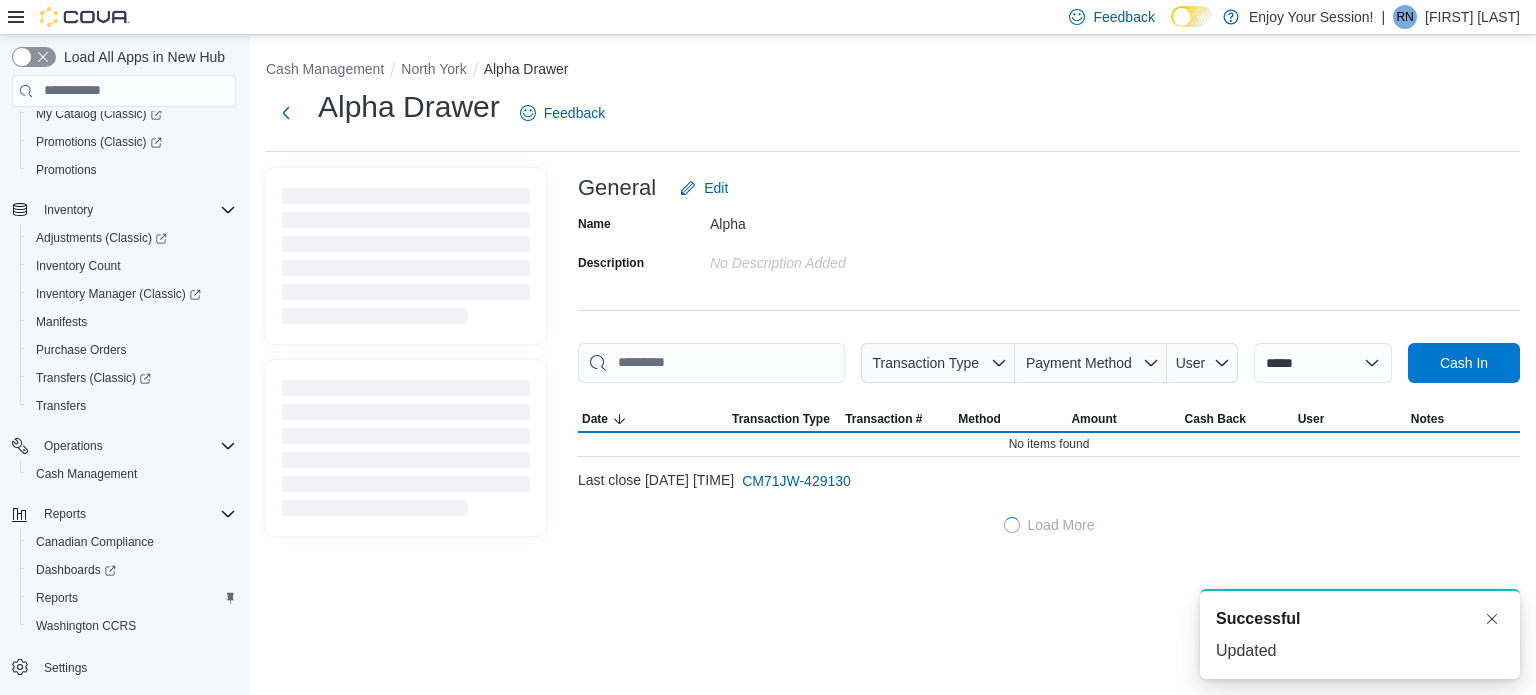 scroll, scrollTop: 0, scrollLeft: 0, axis: both 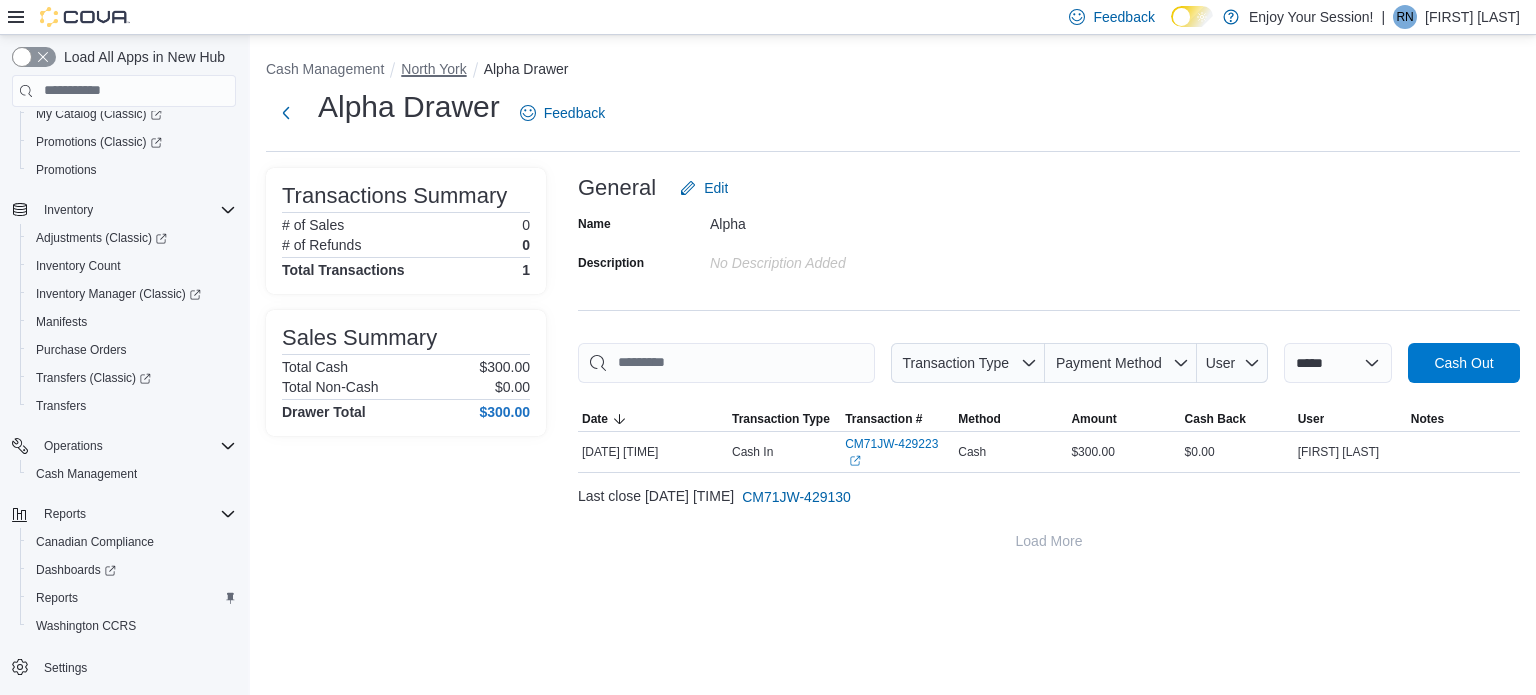 click on "North York" at bounding box center [433, 69] 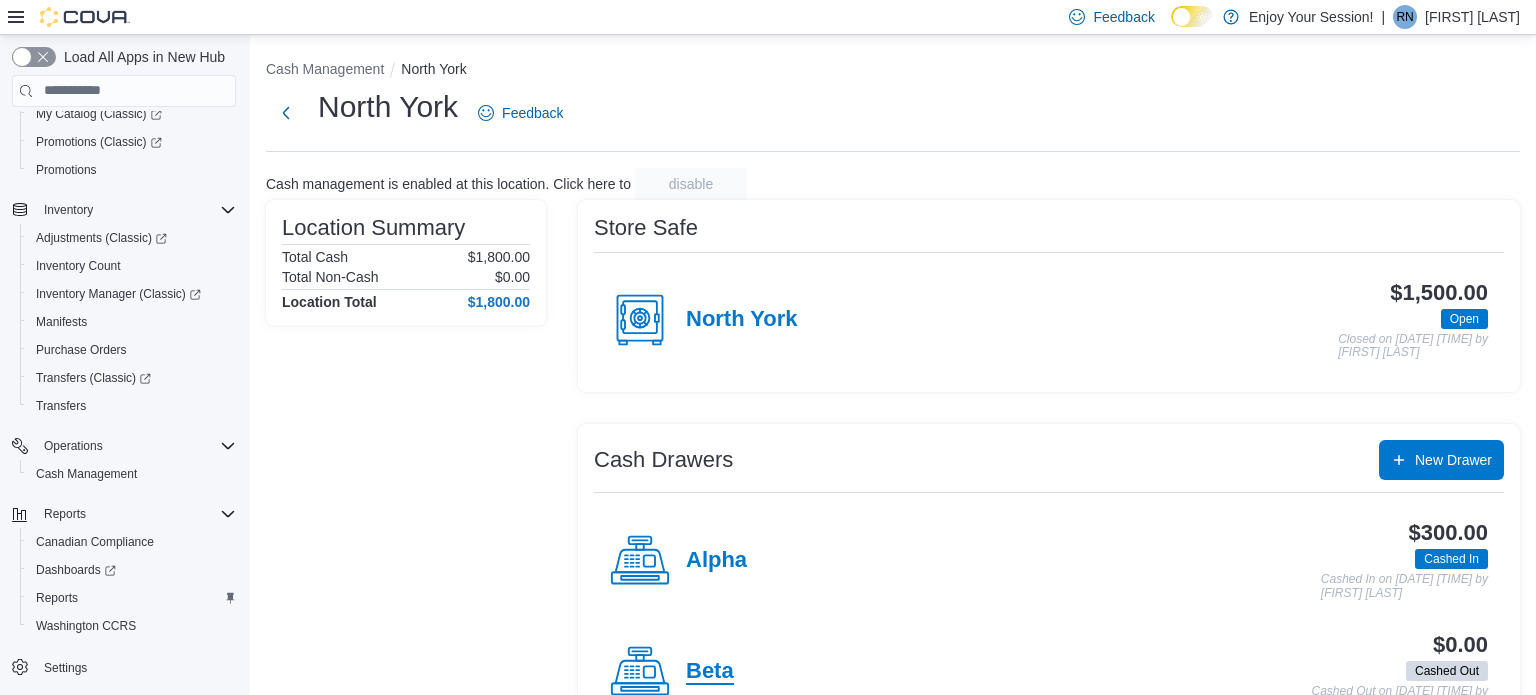 click on "Beta" at bounding box center [710, 672] 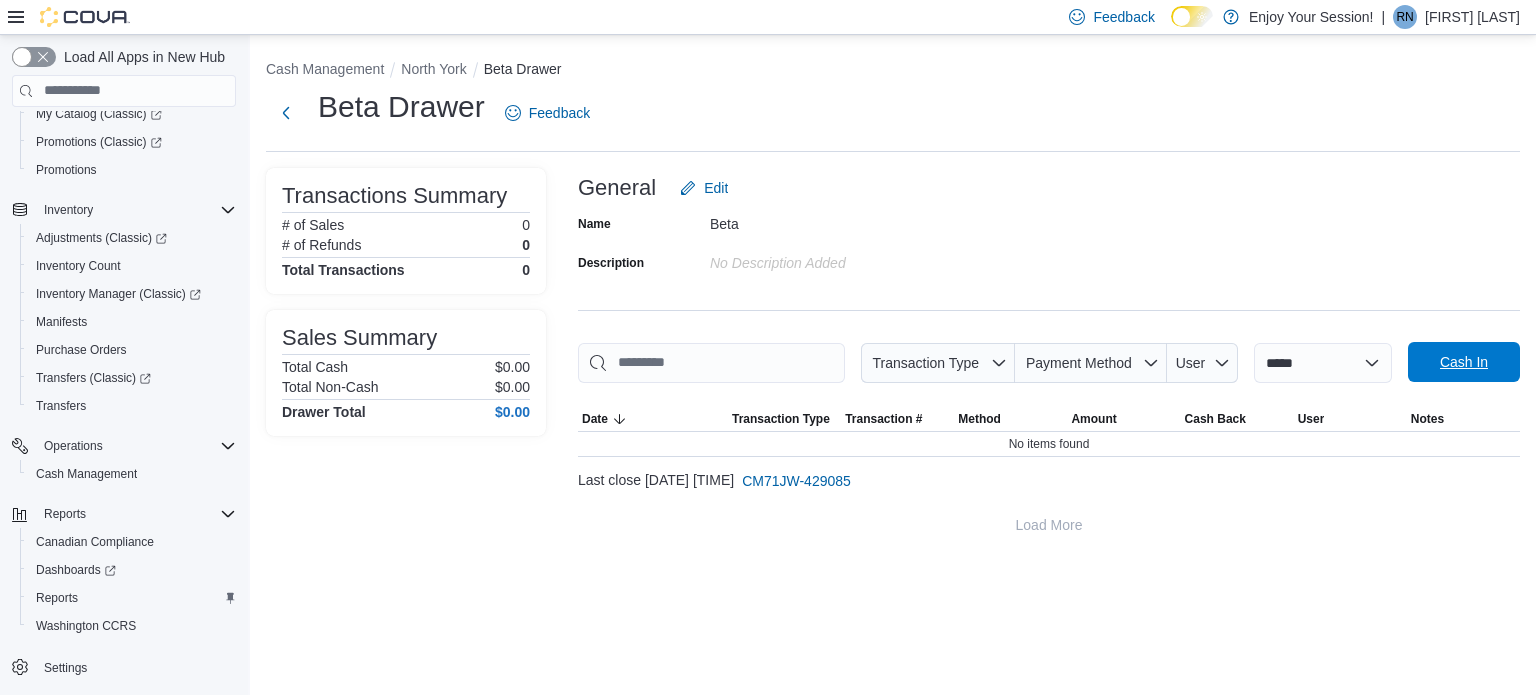 click on "Cash In" at bounding box center (1464, 362) 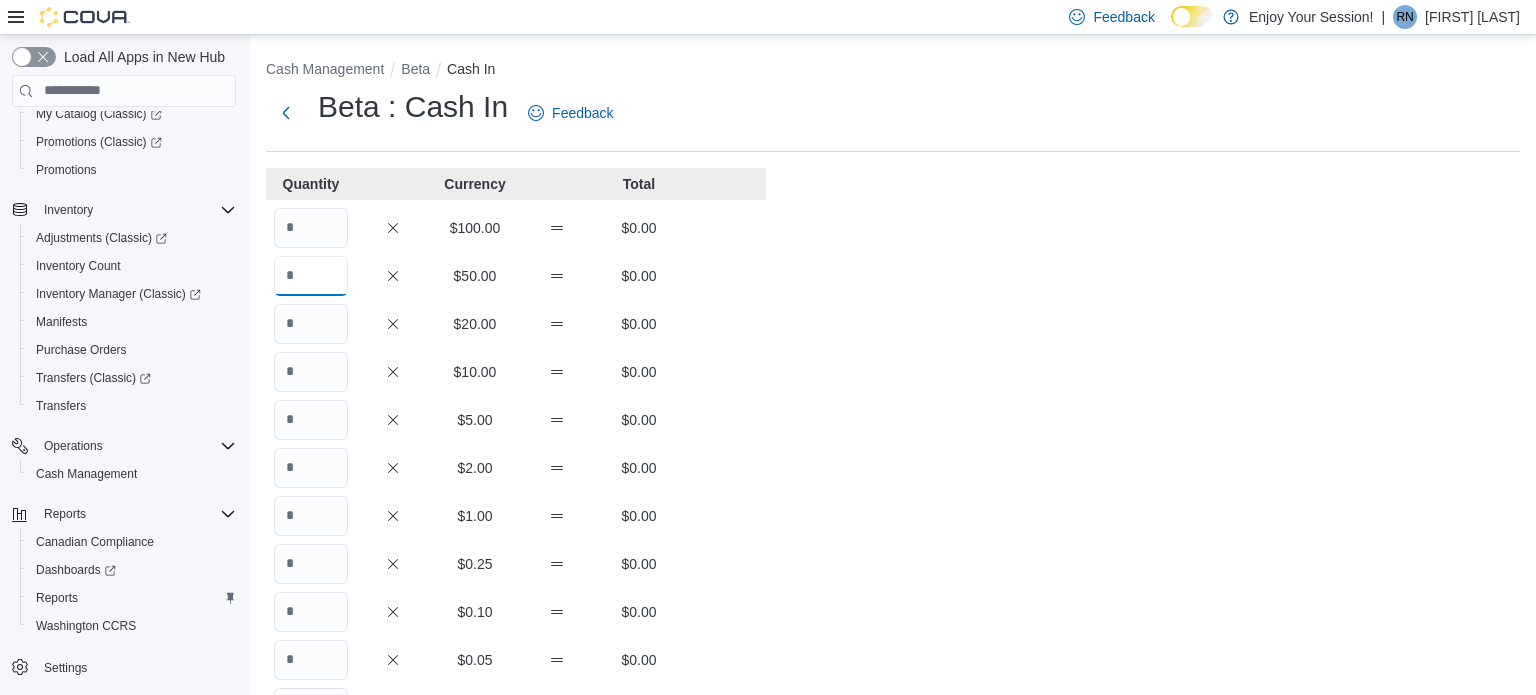 click at bounding box center [311, 276] 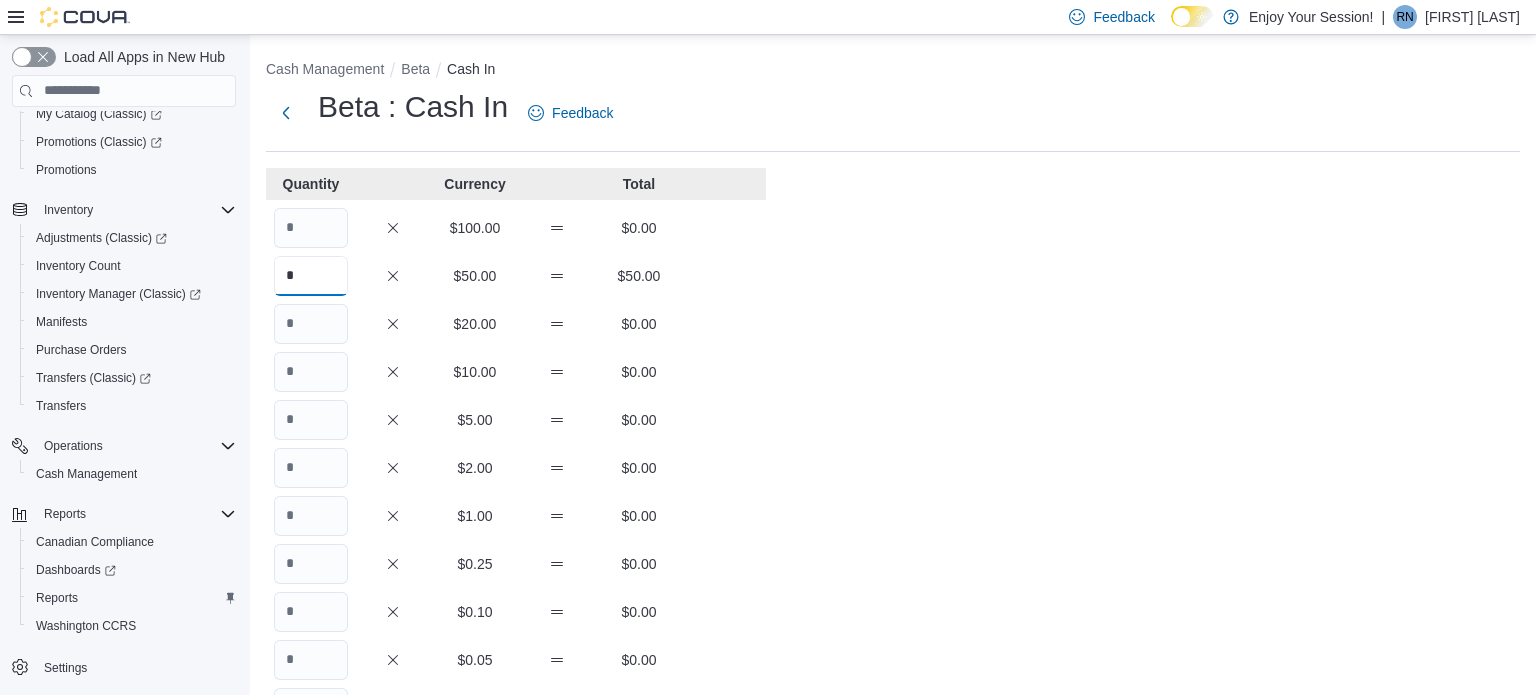 type on "*" 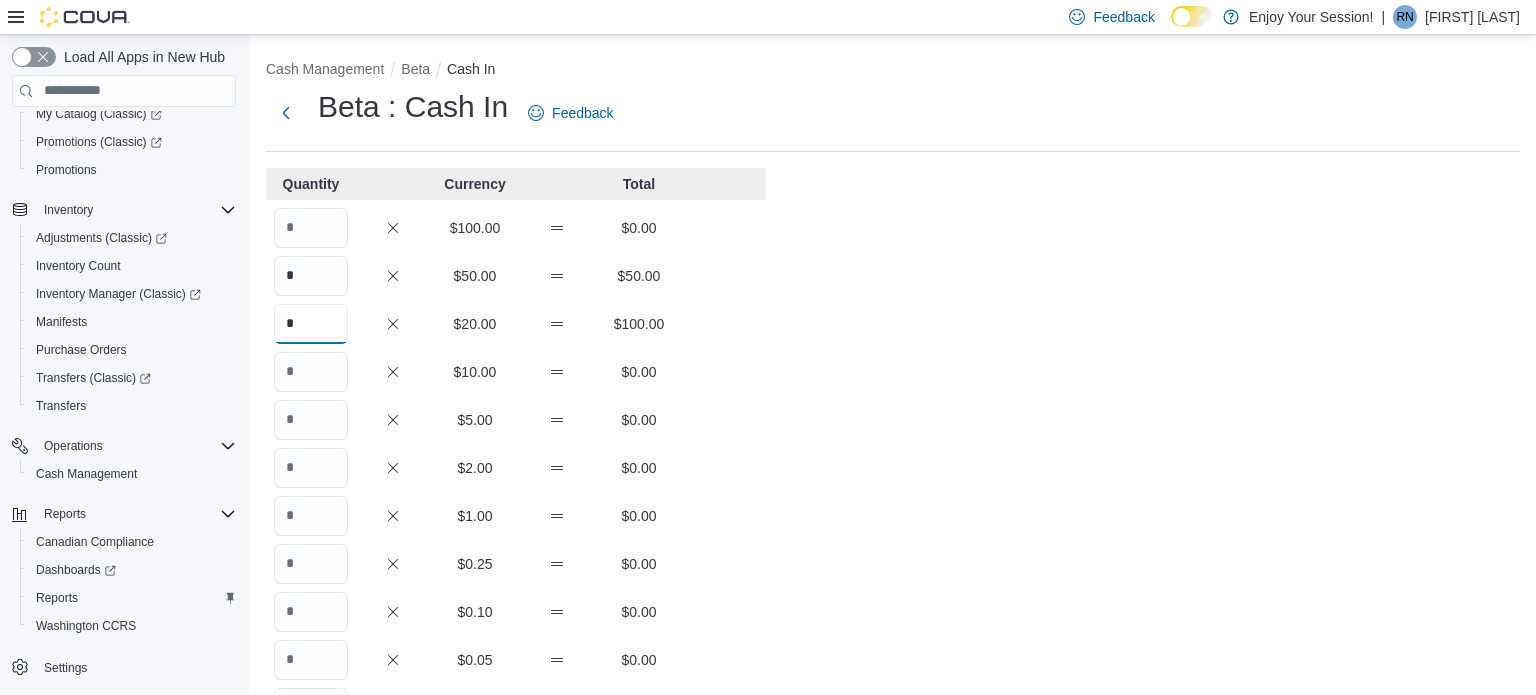 type on "*" 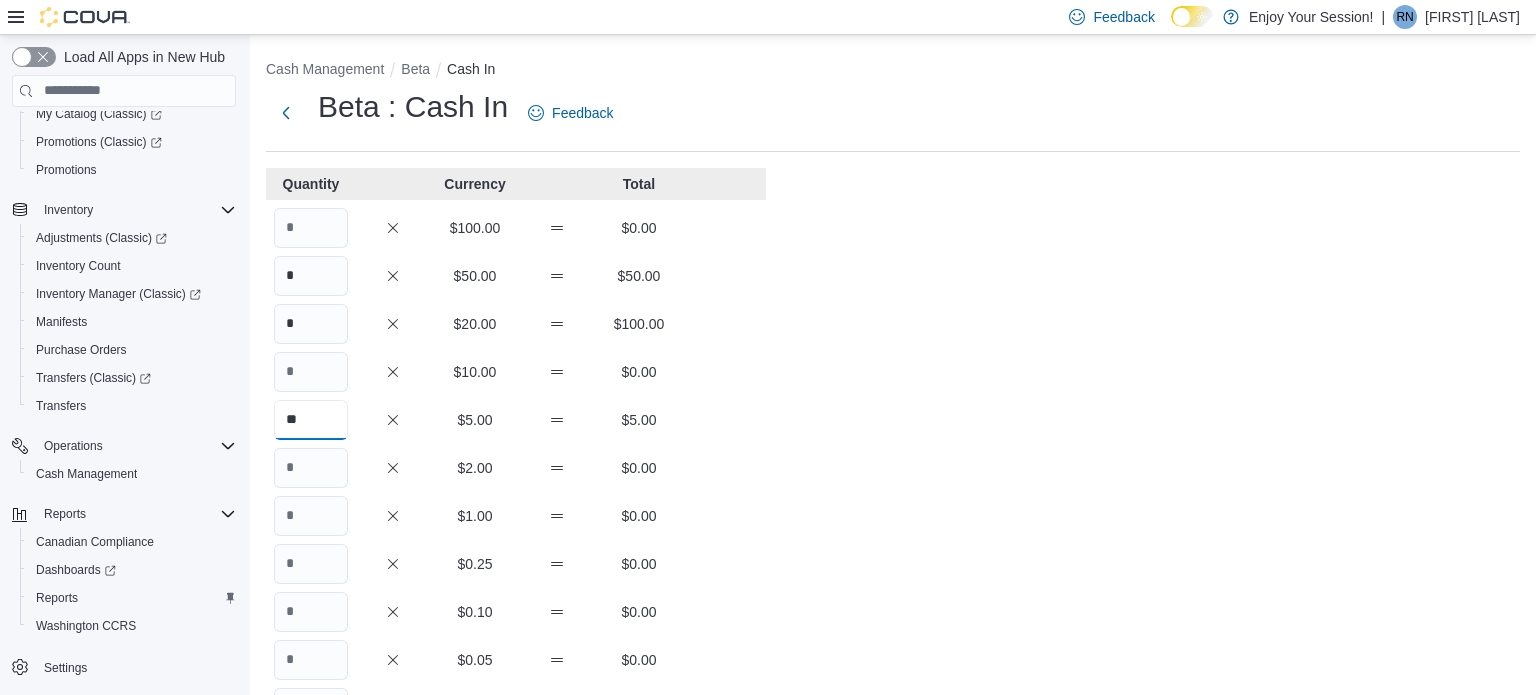 type on "**" 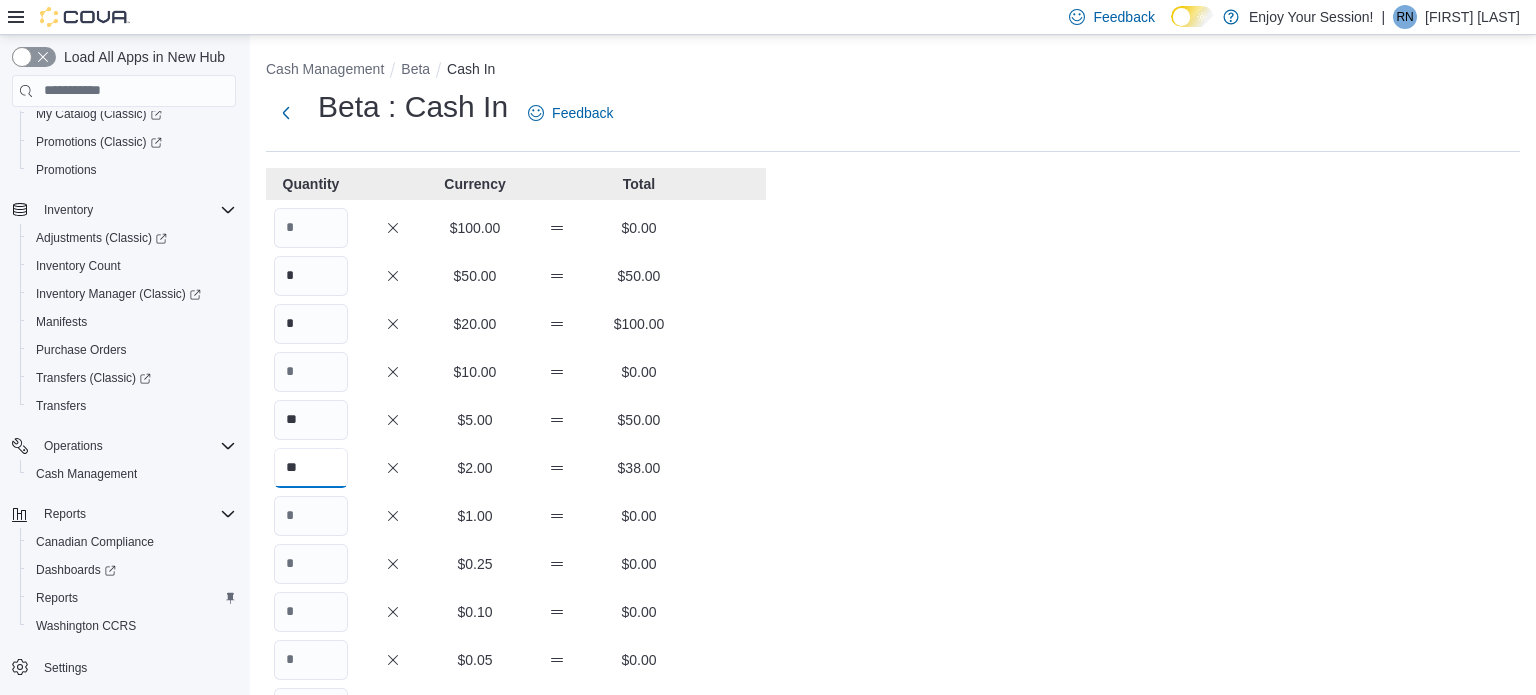 type on "**" 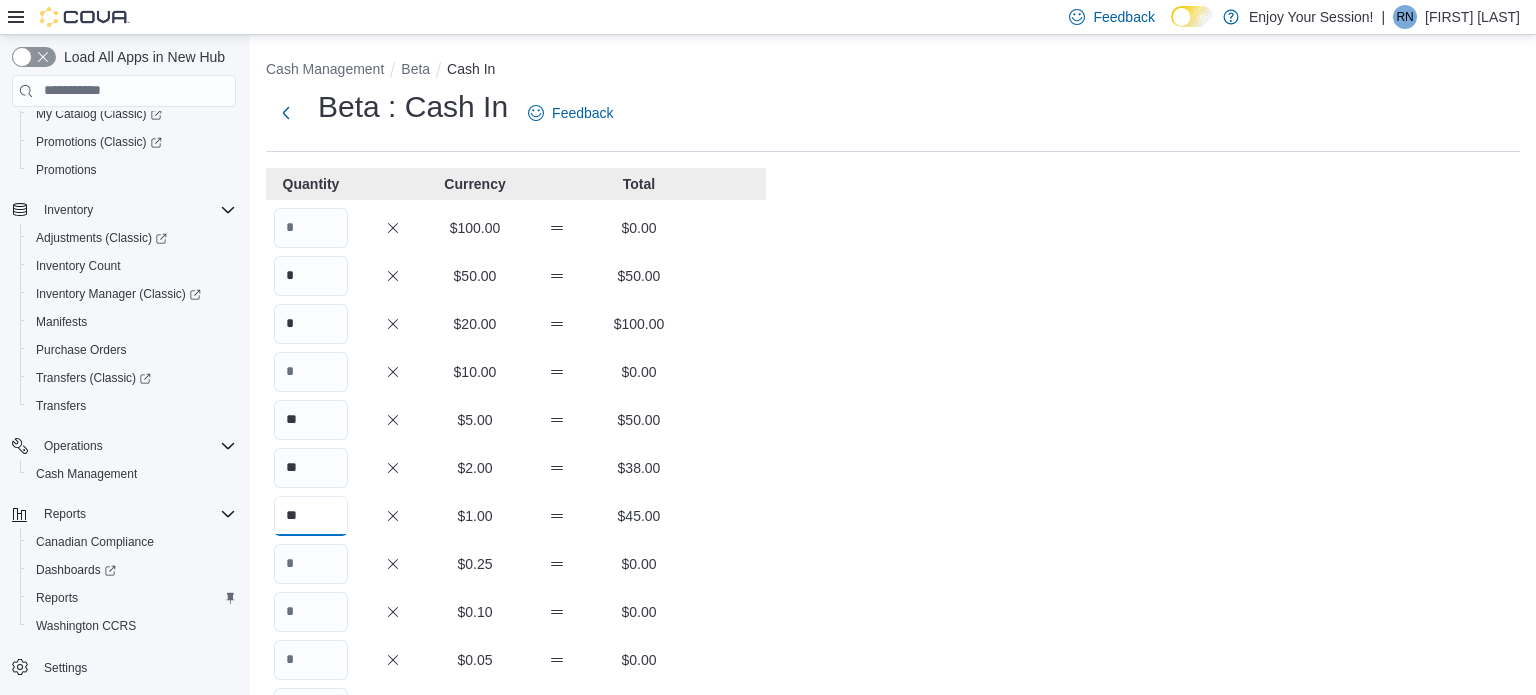 type on "**" 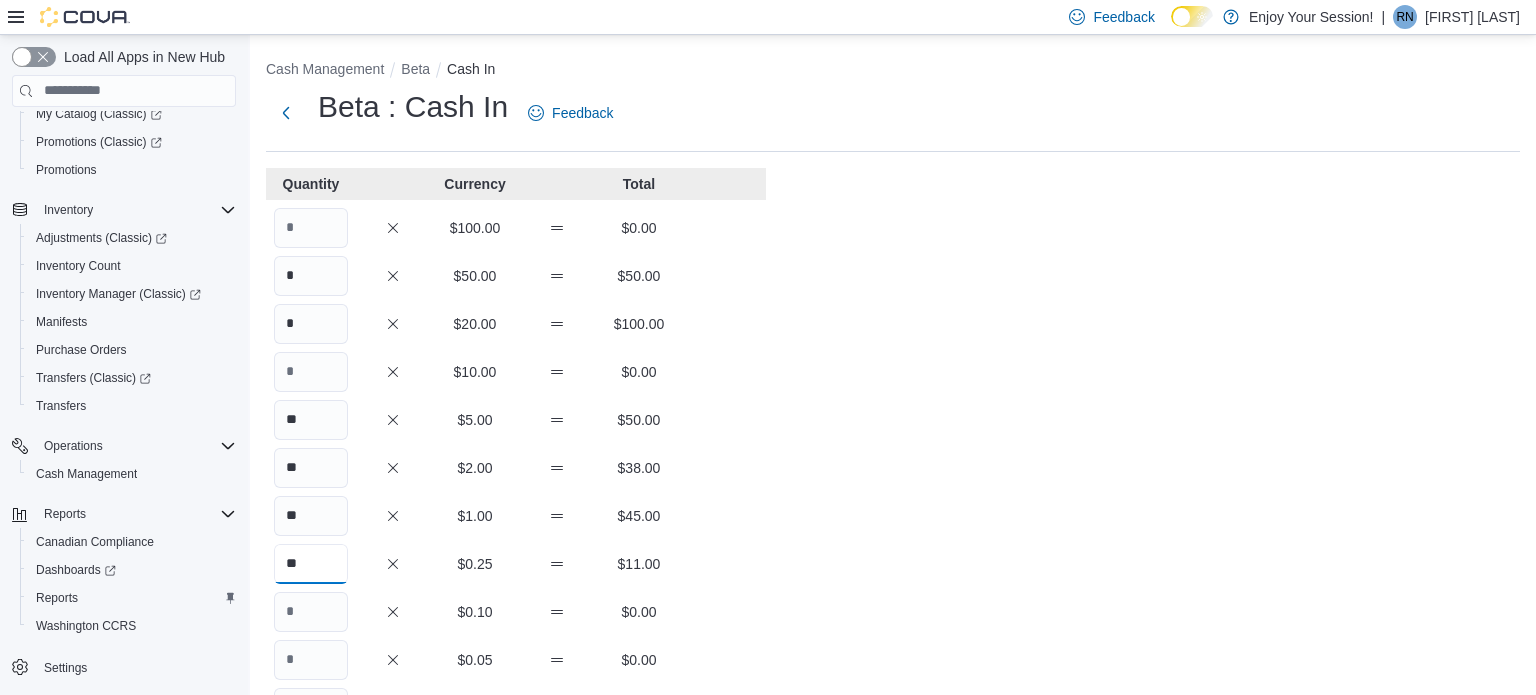 type on "**" 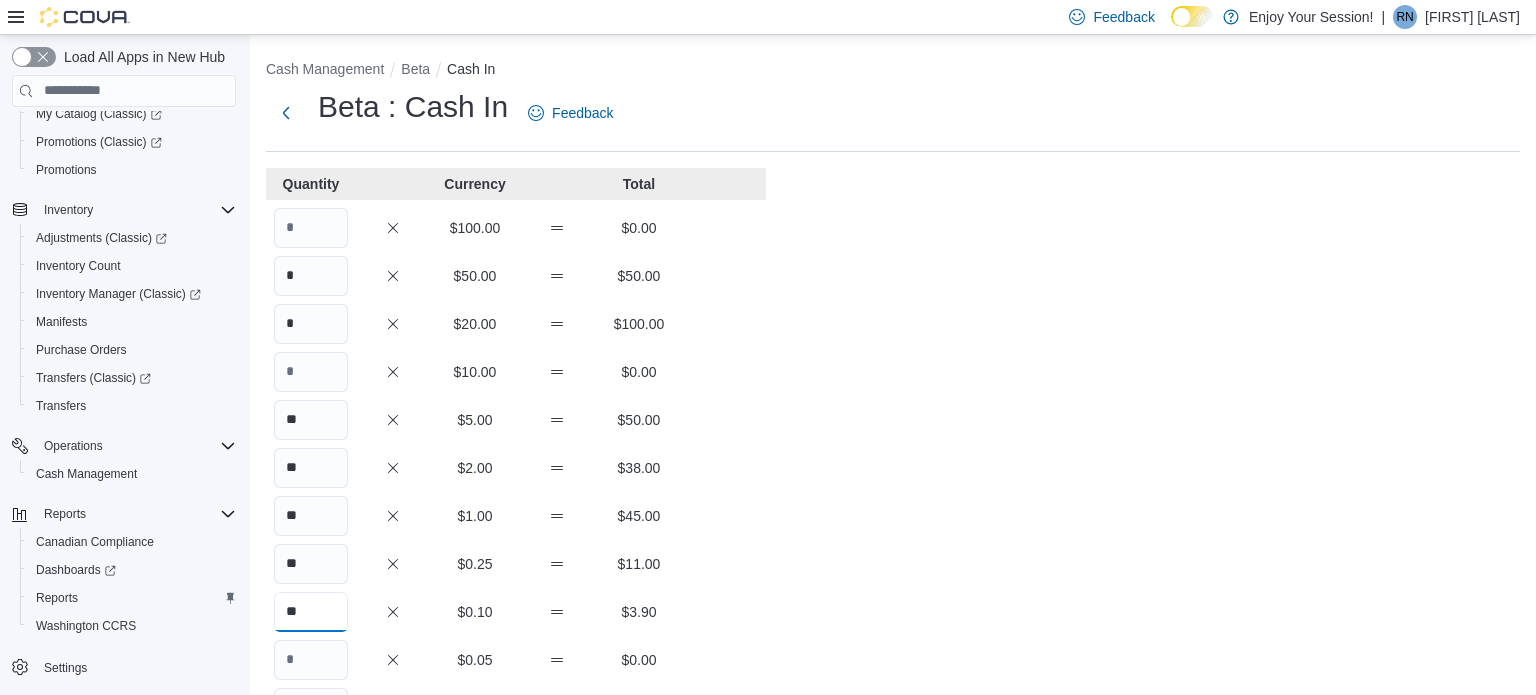 type on "**" 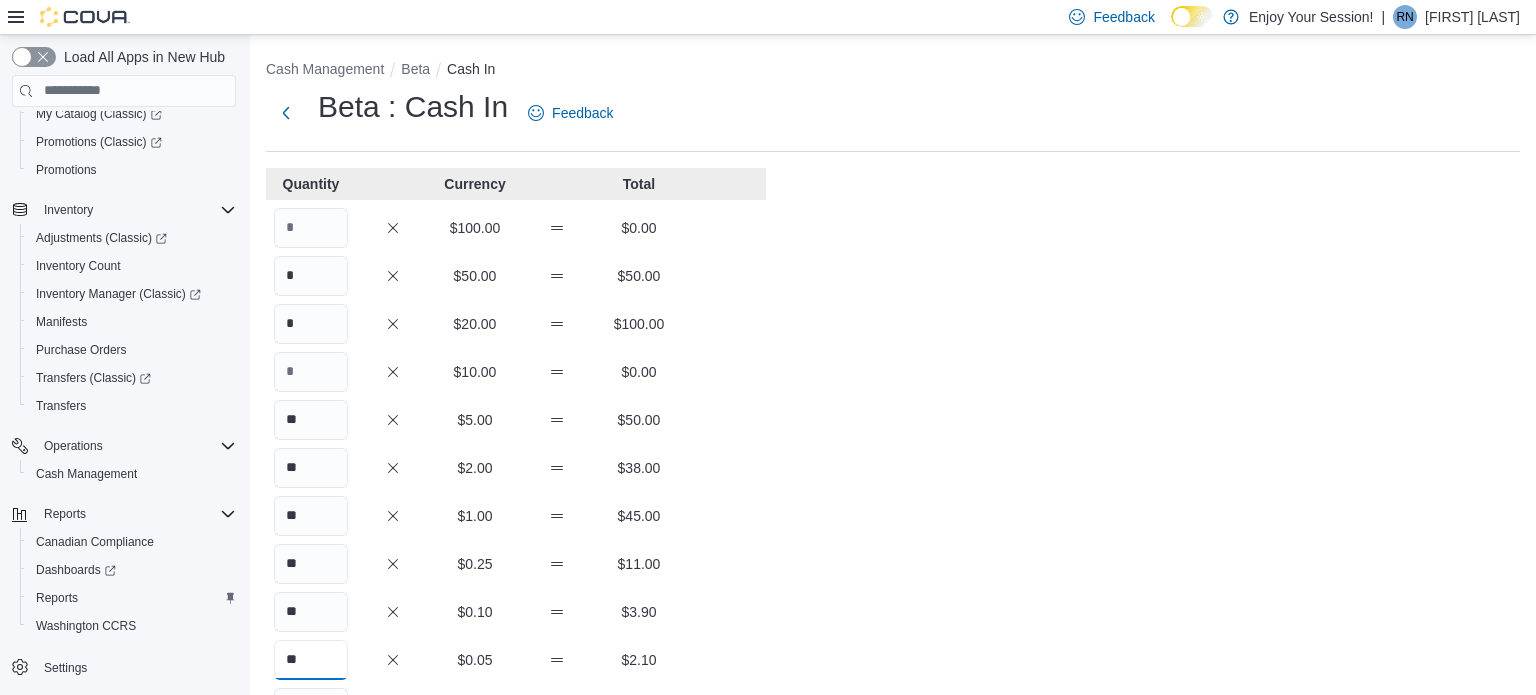 scroll, scrollTop: 383, scrollLeft: 0, axis: vertical 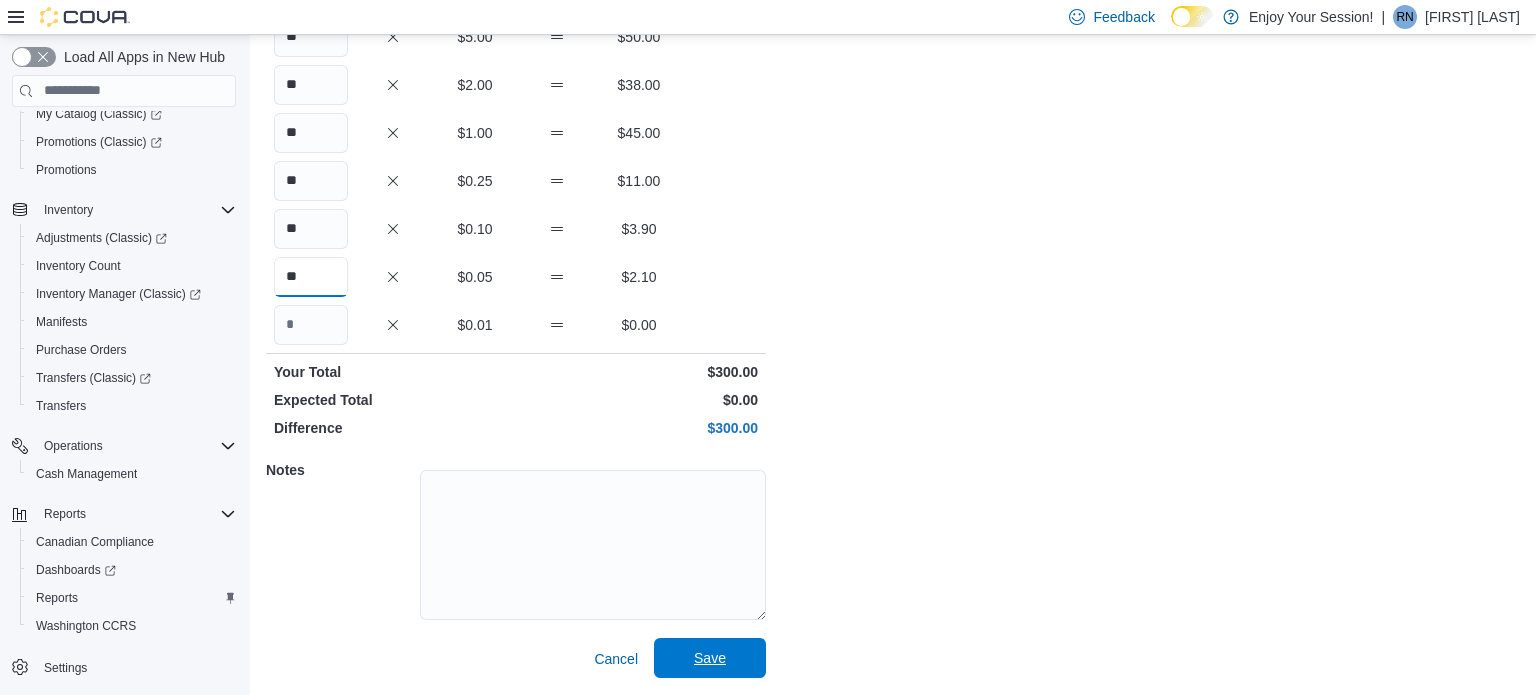 type on "**" 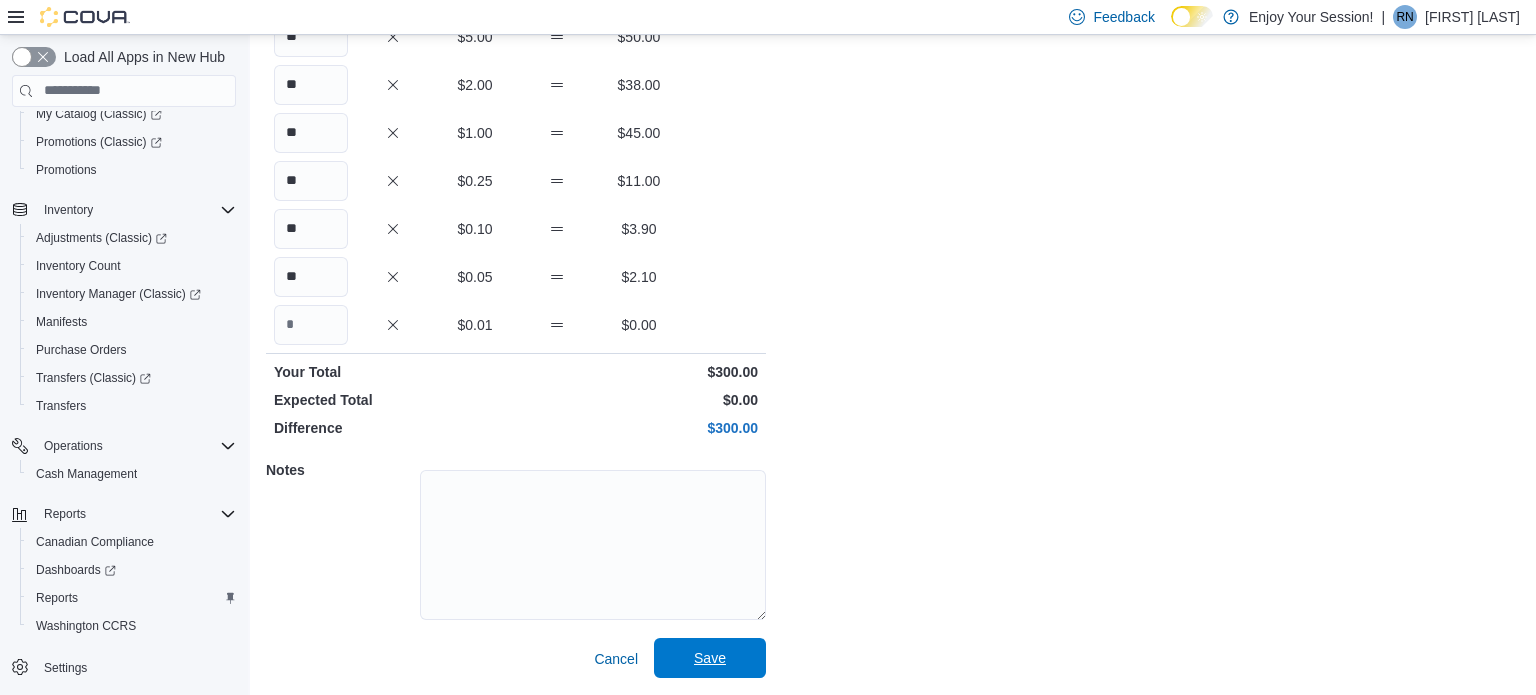click on "Save" at bounding box center (710, 658) 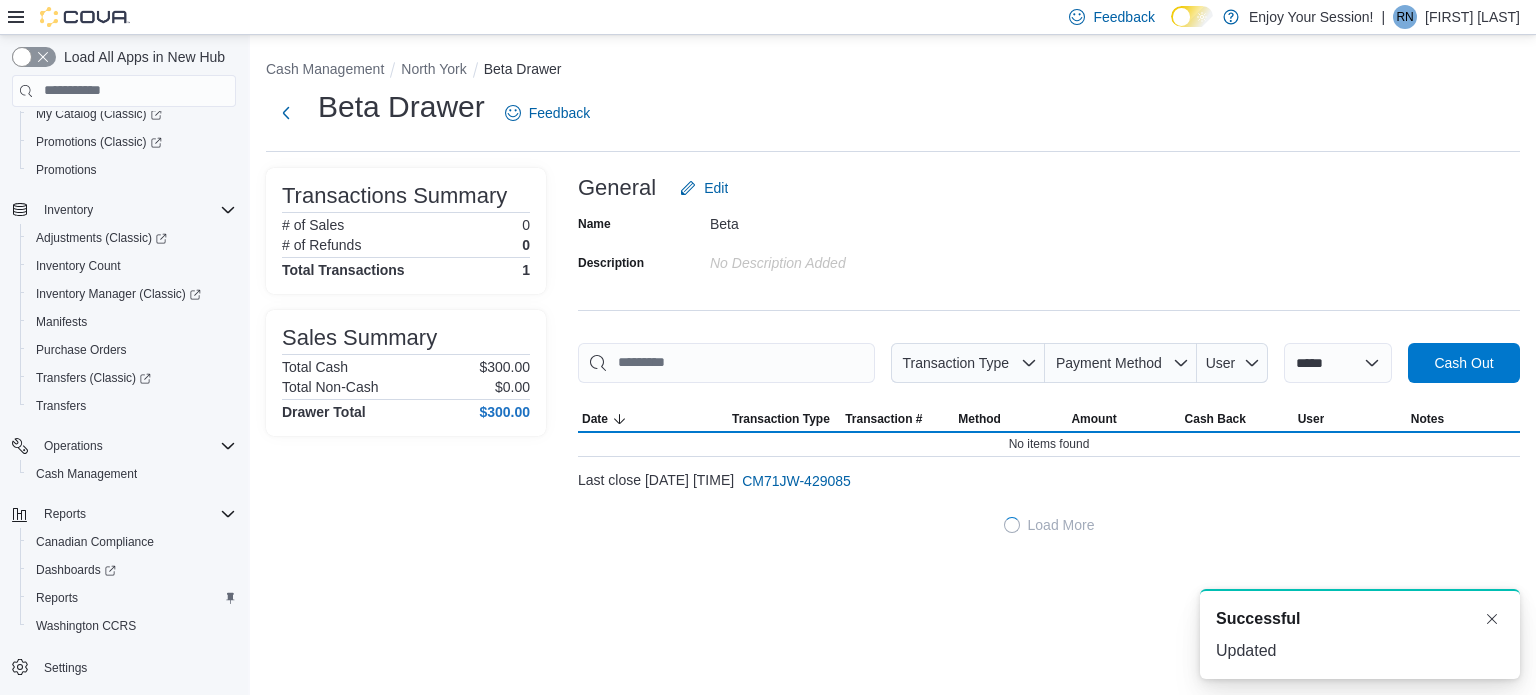 scroll, scrollTop: 0, scrollLeft: 0, axis: both 